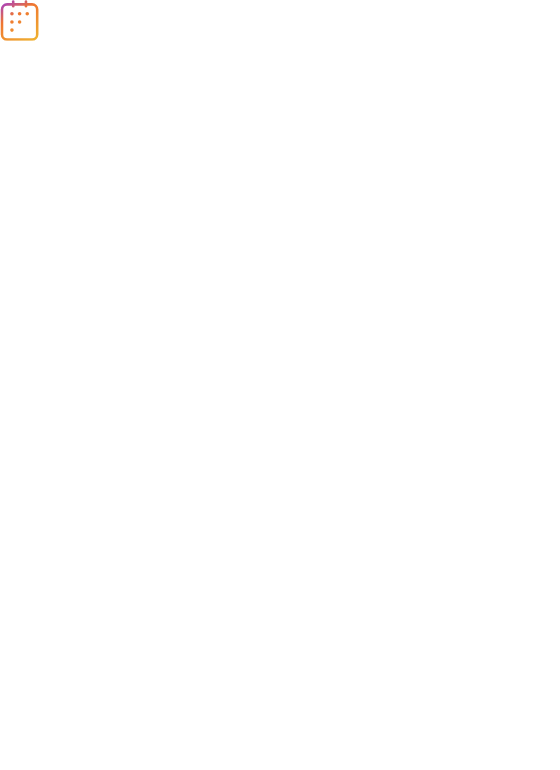 scroll, scrollTop: 0, scrollLeft: 0, axis: both 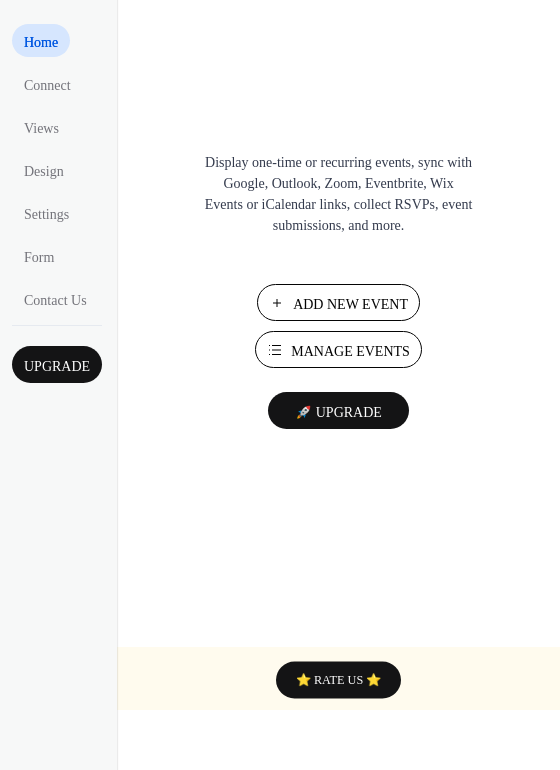 click on "Add New Event" at bounding box center (350, 304) 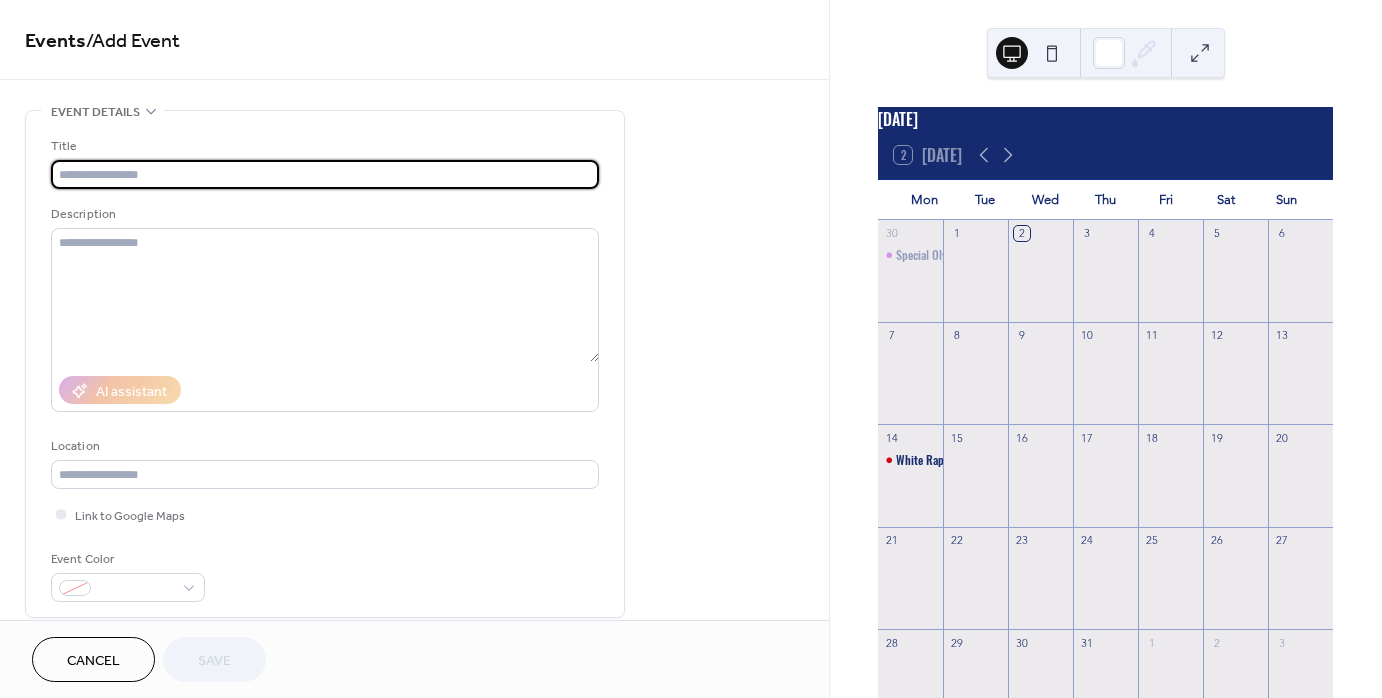 scroll, scrollTop: 0, scrollLeft: 0, axis: both 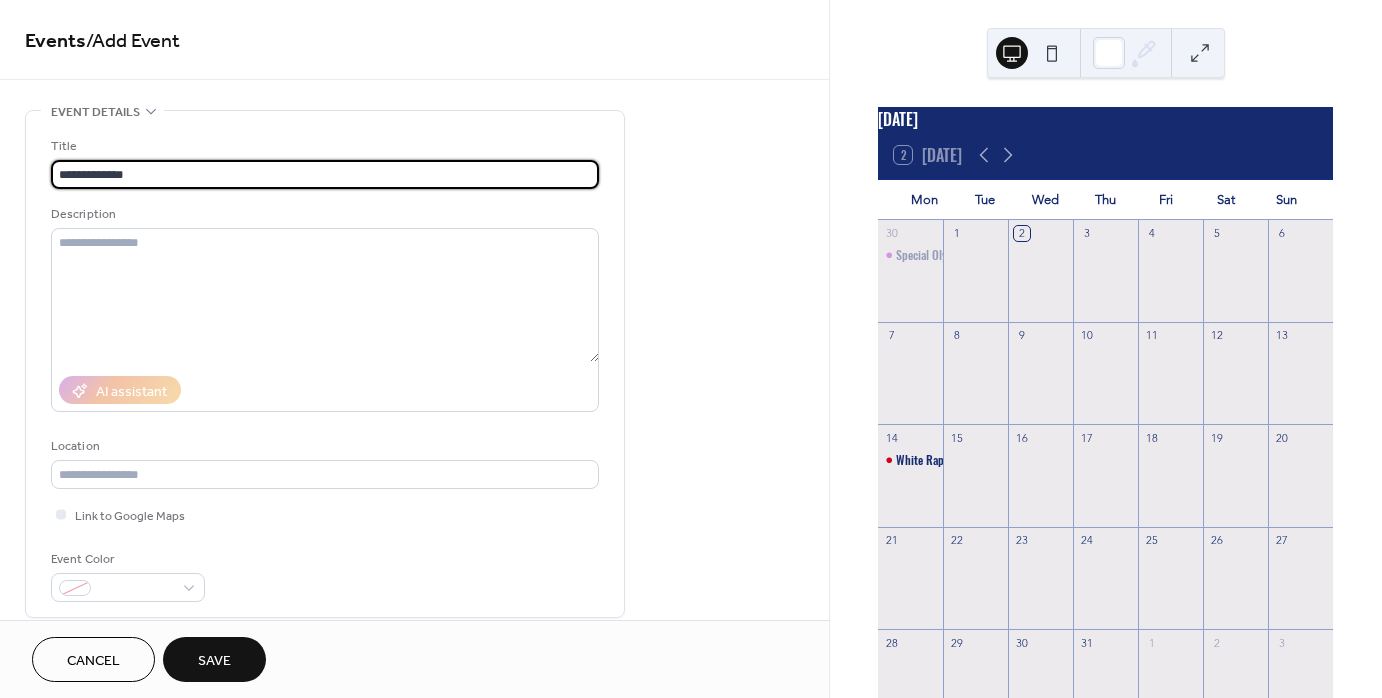 click on "**********" at bounding box center [325, 174] 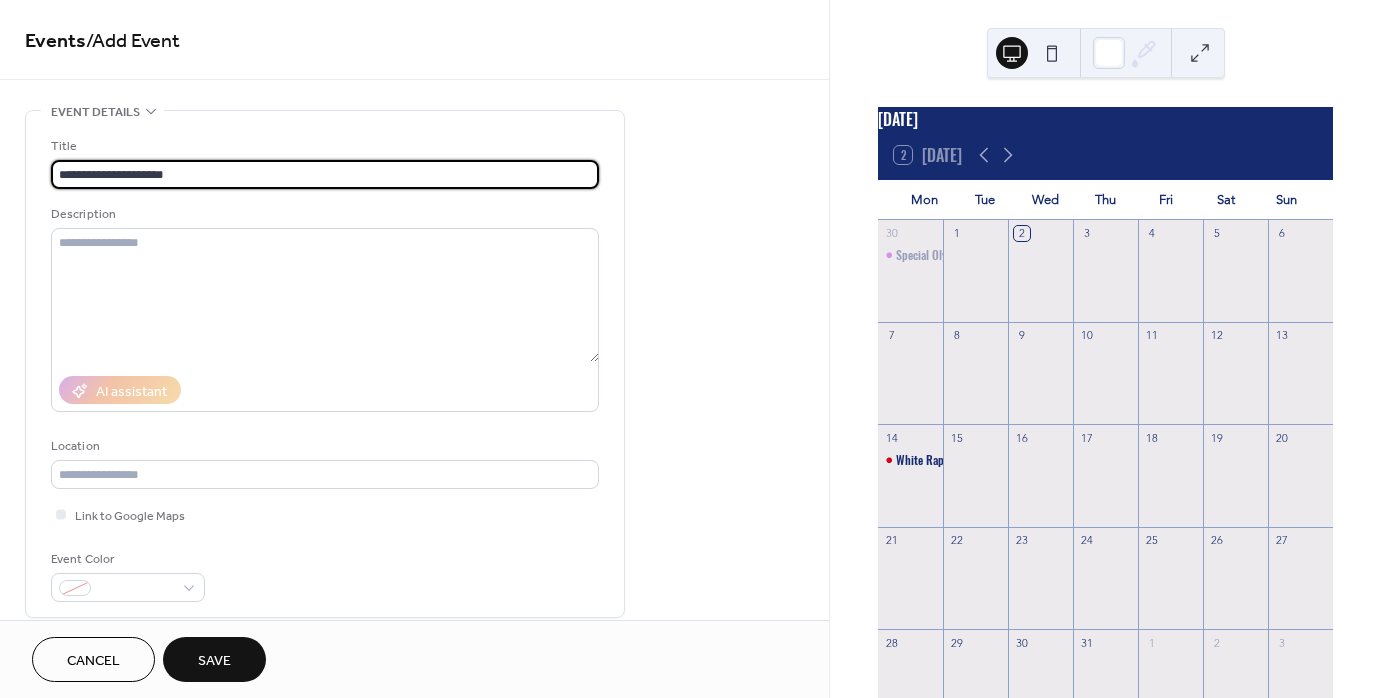 type on "**********" 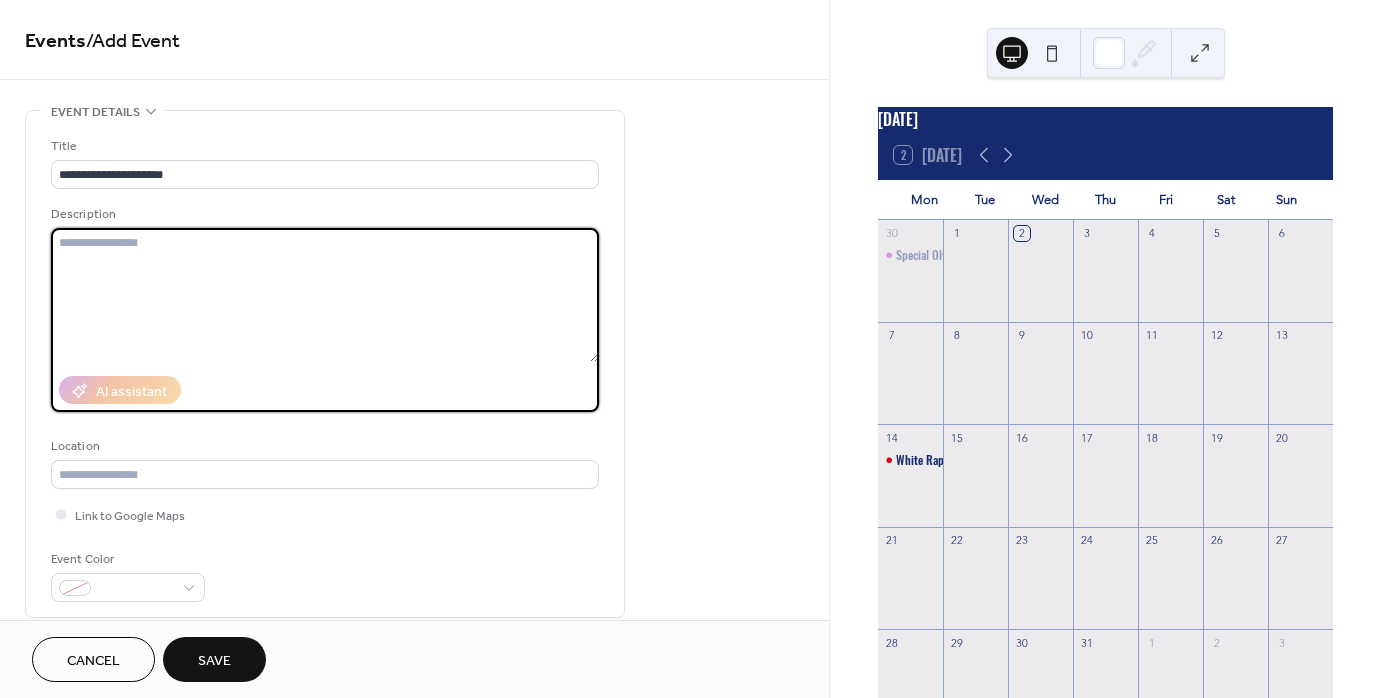 click at bounding box center (325, 295) 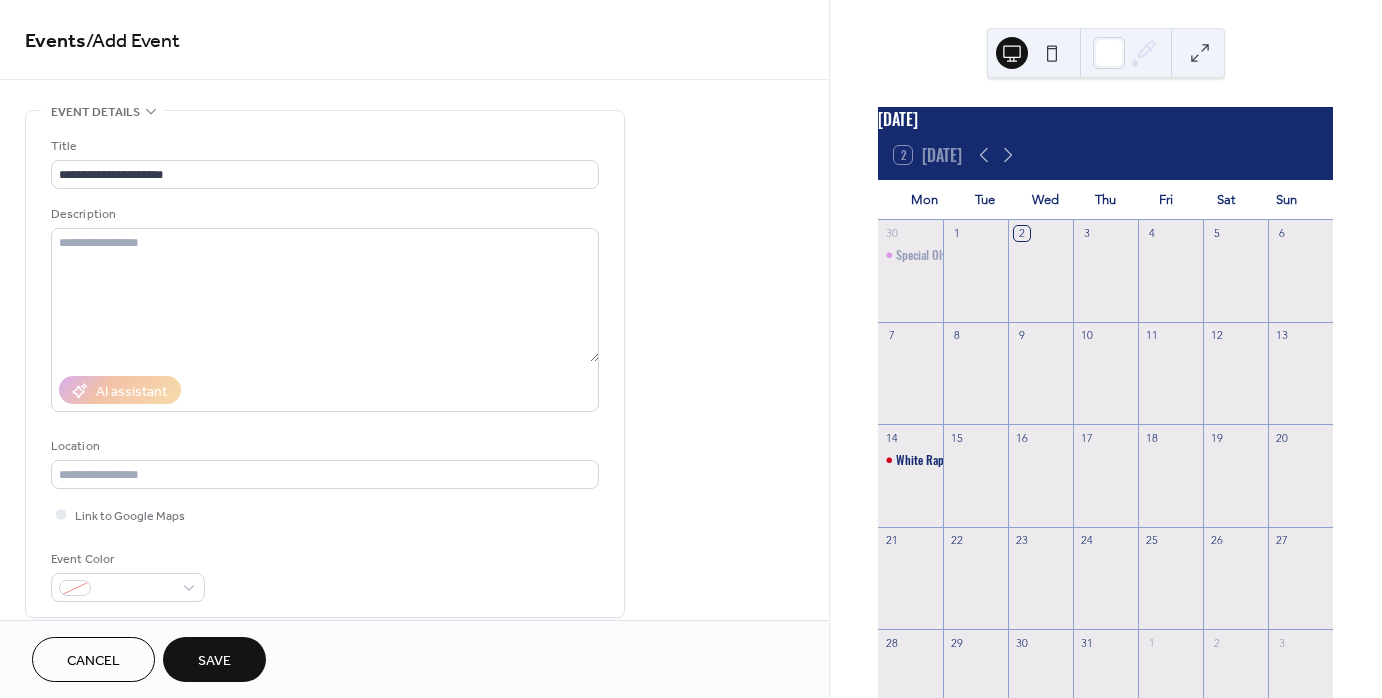 click on "**********" at bounding box center (325, 369) 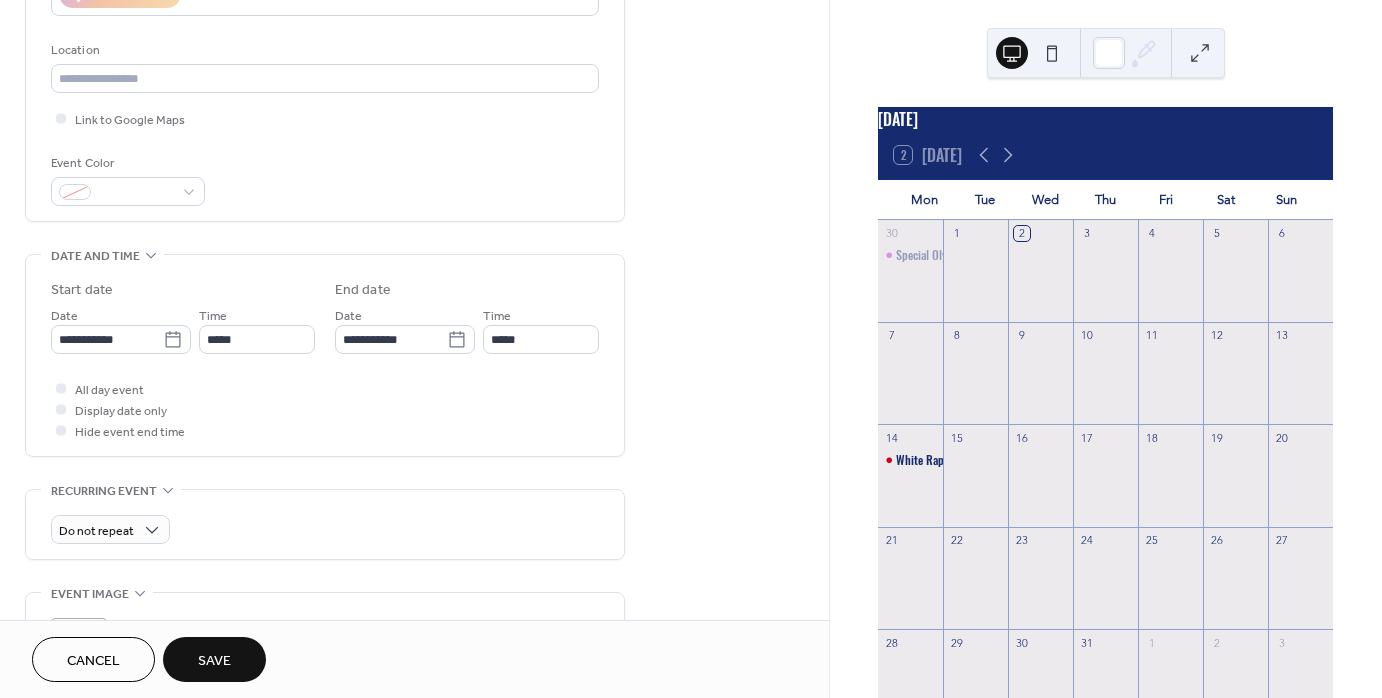 scroll, scrollTop: 396, scrollLeft: 0, axis: vertical 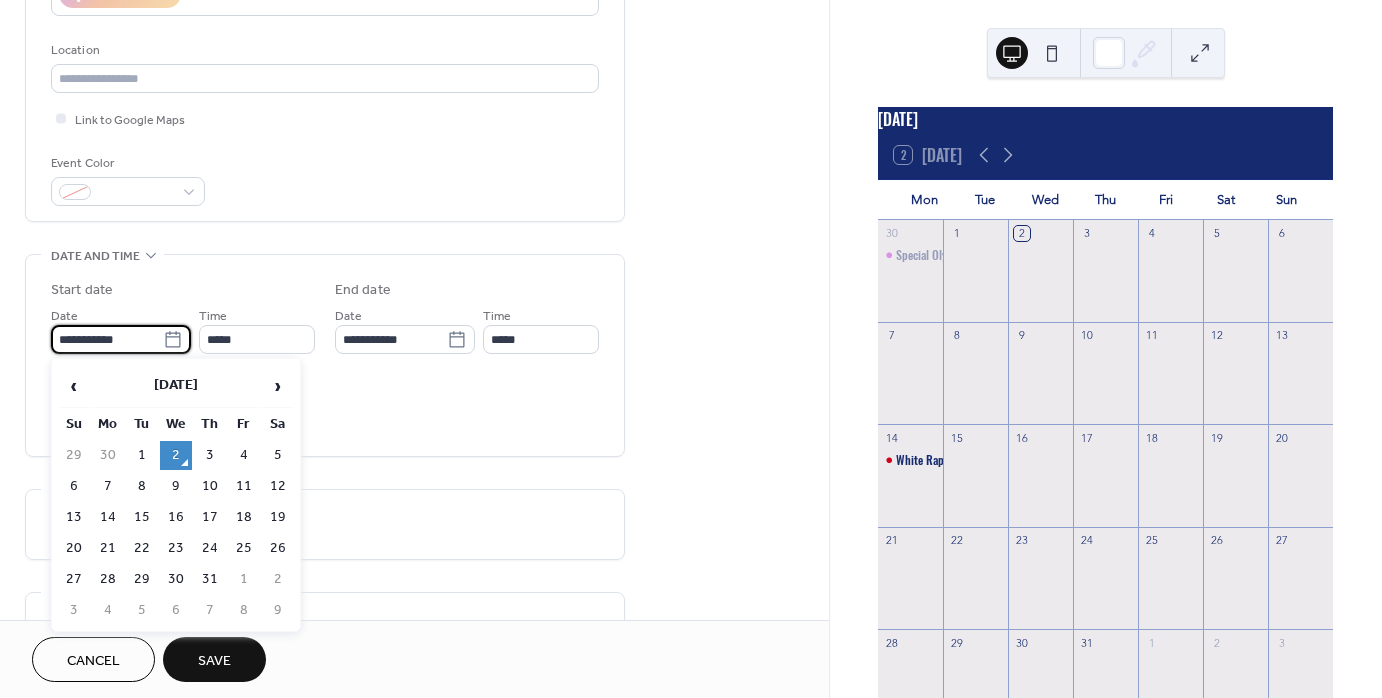click on "**********" at bounding box center [107, 339] 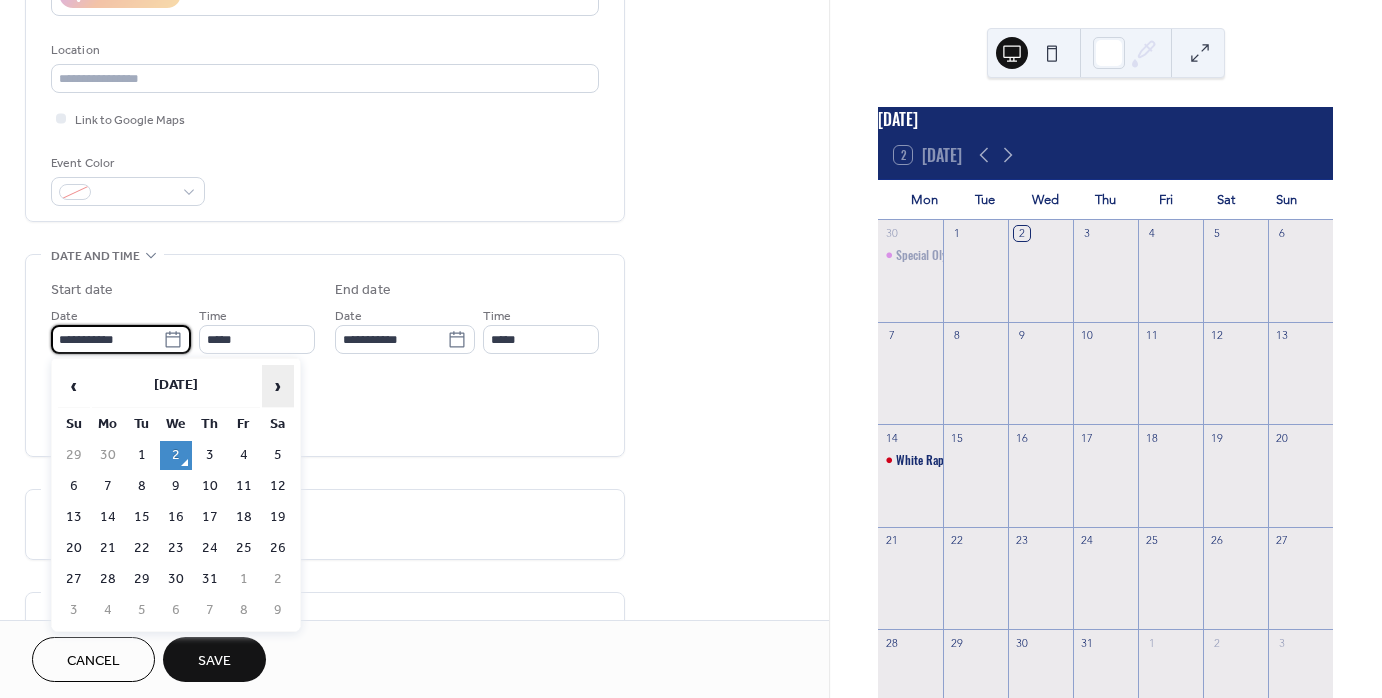 click on "›" at bounding box center (278, 386) 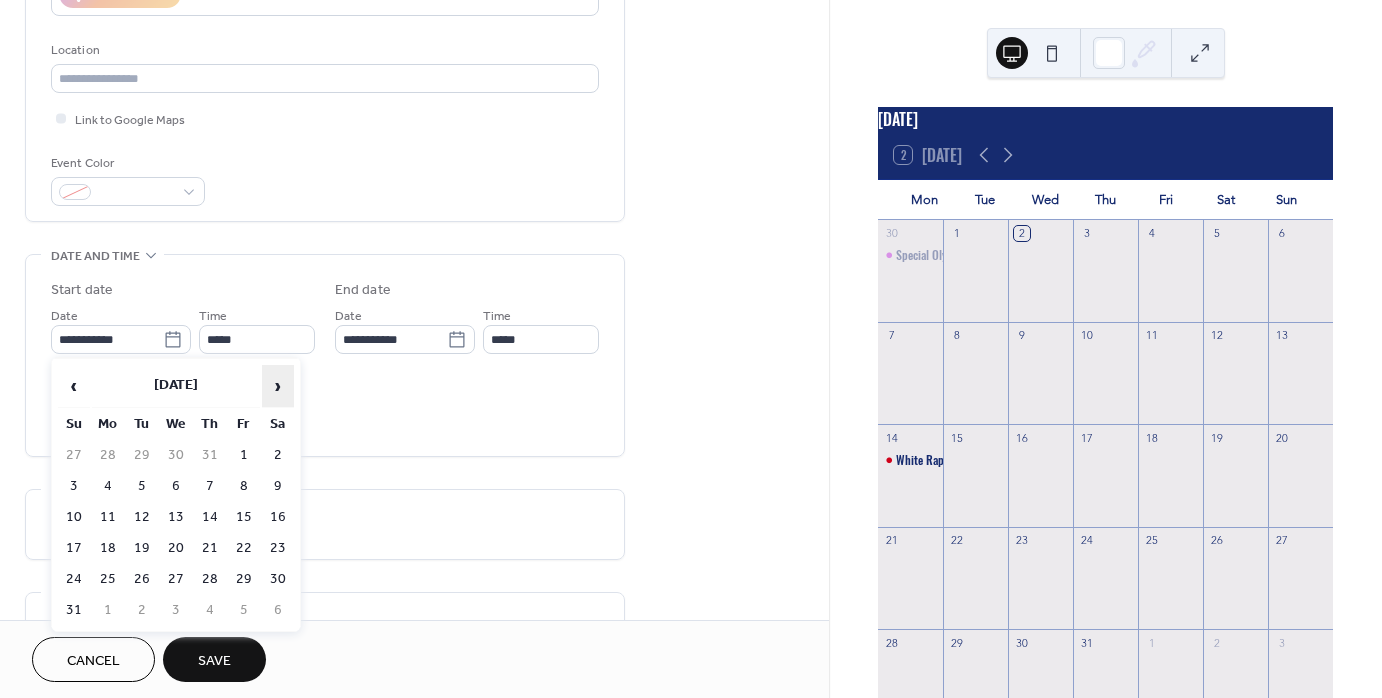 click on "›" at bounding box center (278, 386) 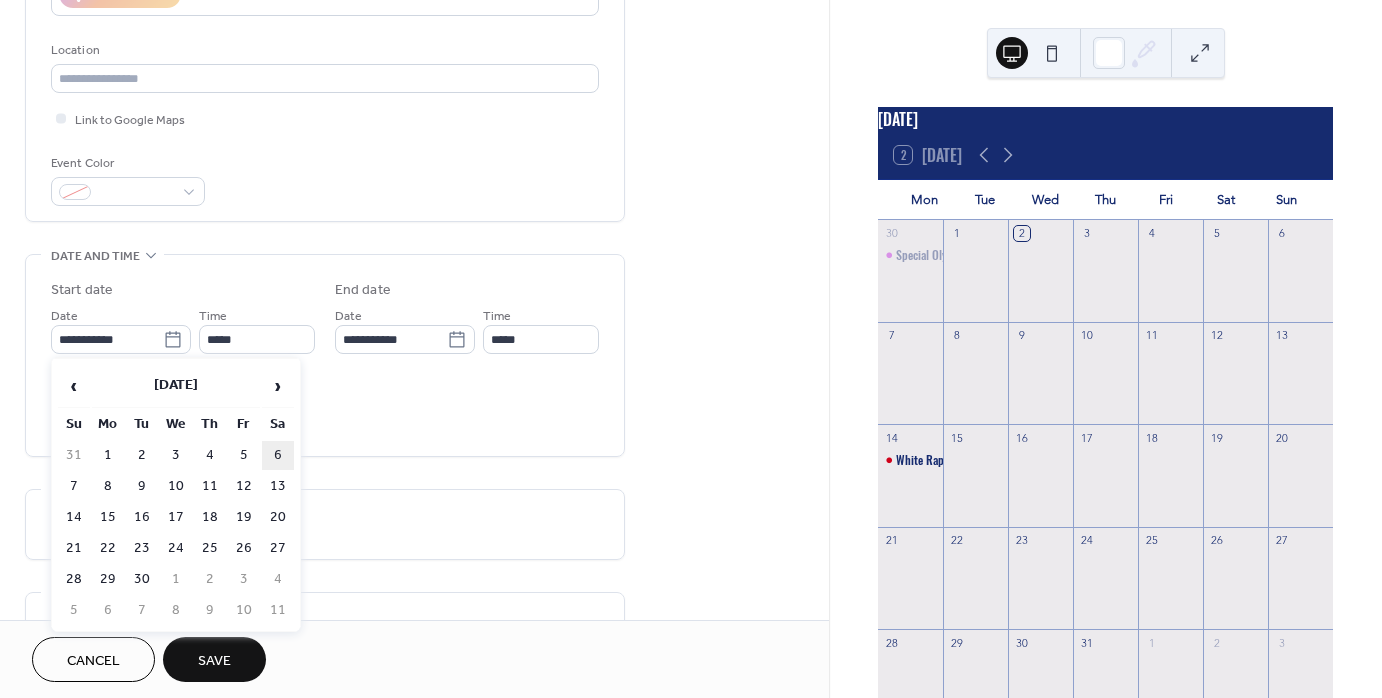 click on "6" at bounding box center (278, 455) 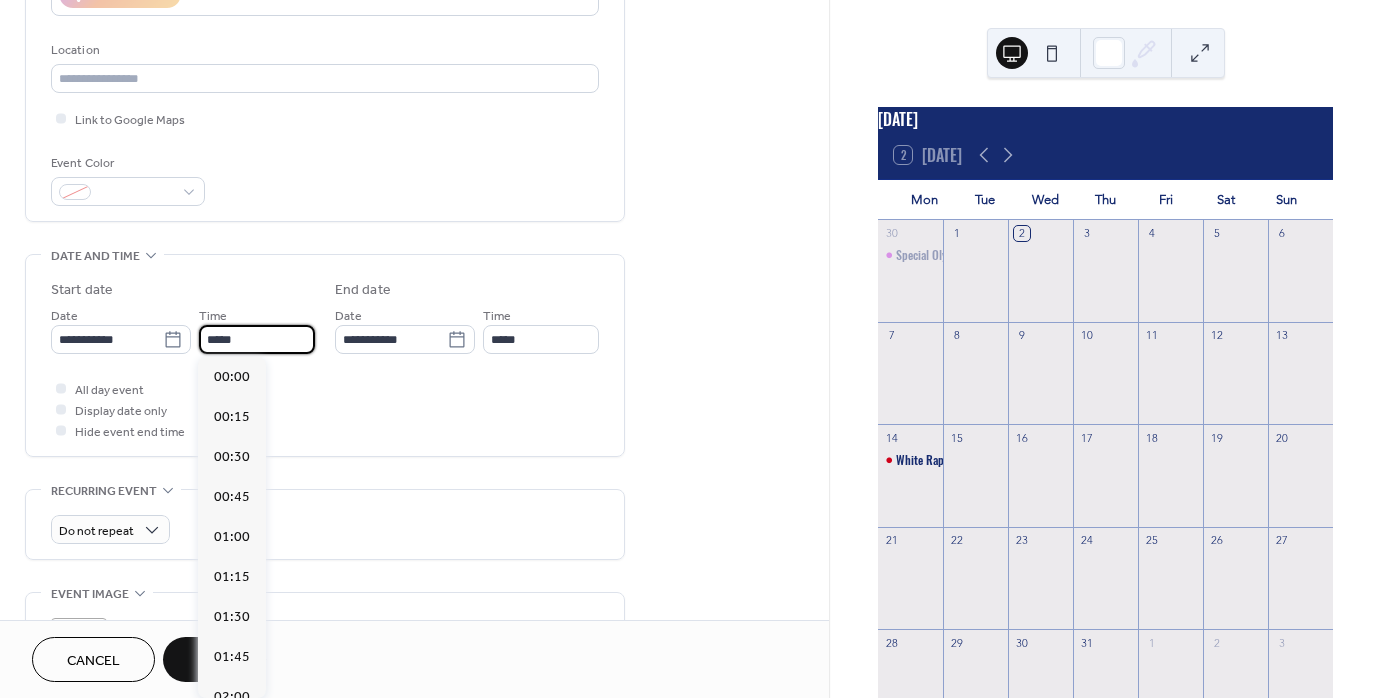 scroll, scrollTop: 1929, scrollLeft: 0, axis: vertical 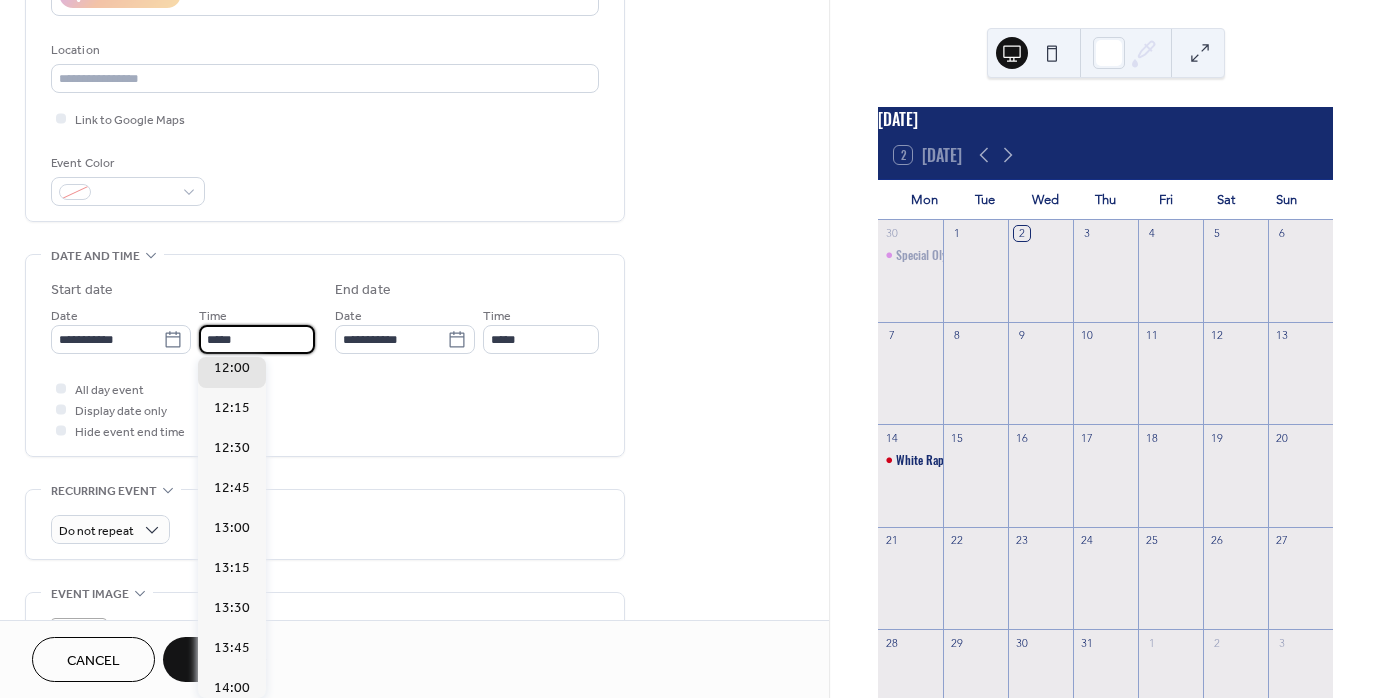 click on "*****" at bounding box center [257, 339] 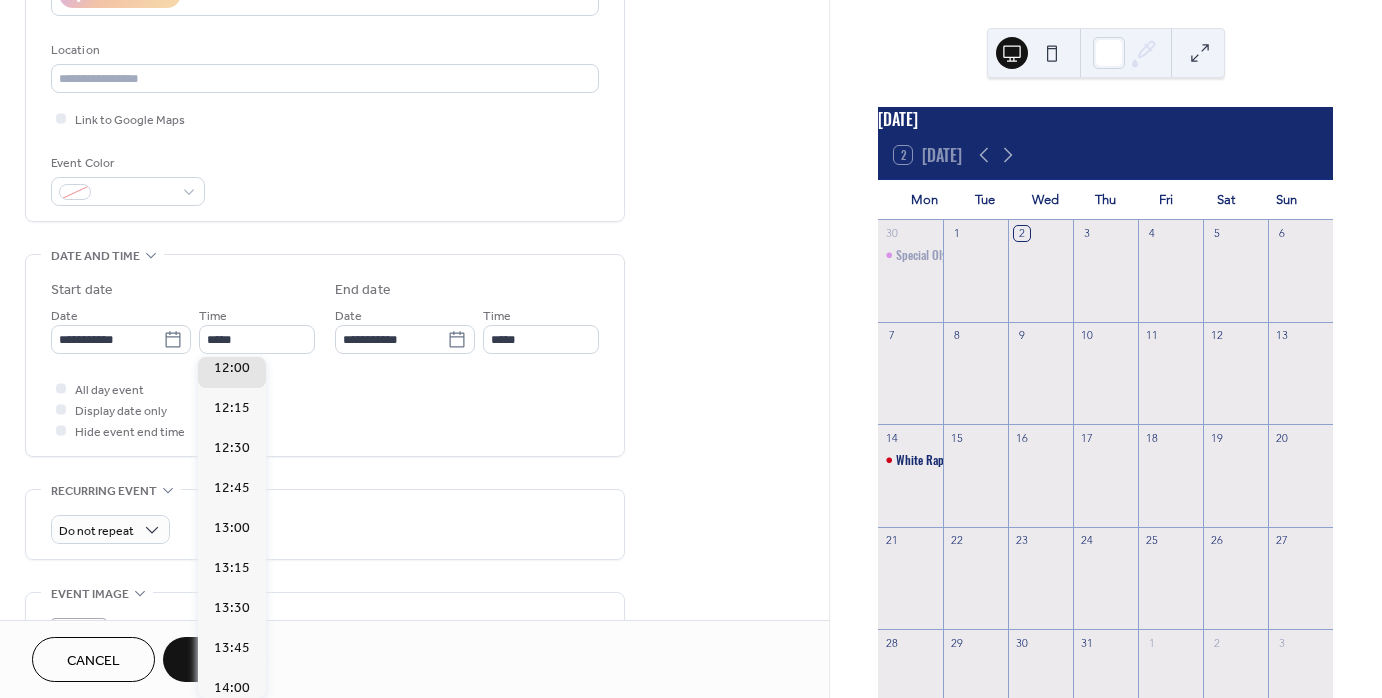 scroll, scrollTop: 1630, scrollLeft: 0, axis: vertical 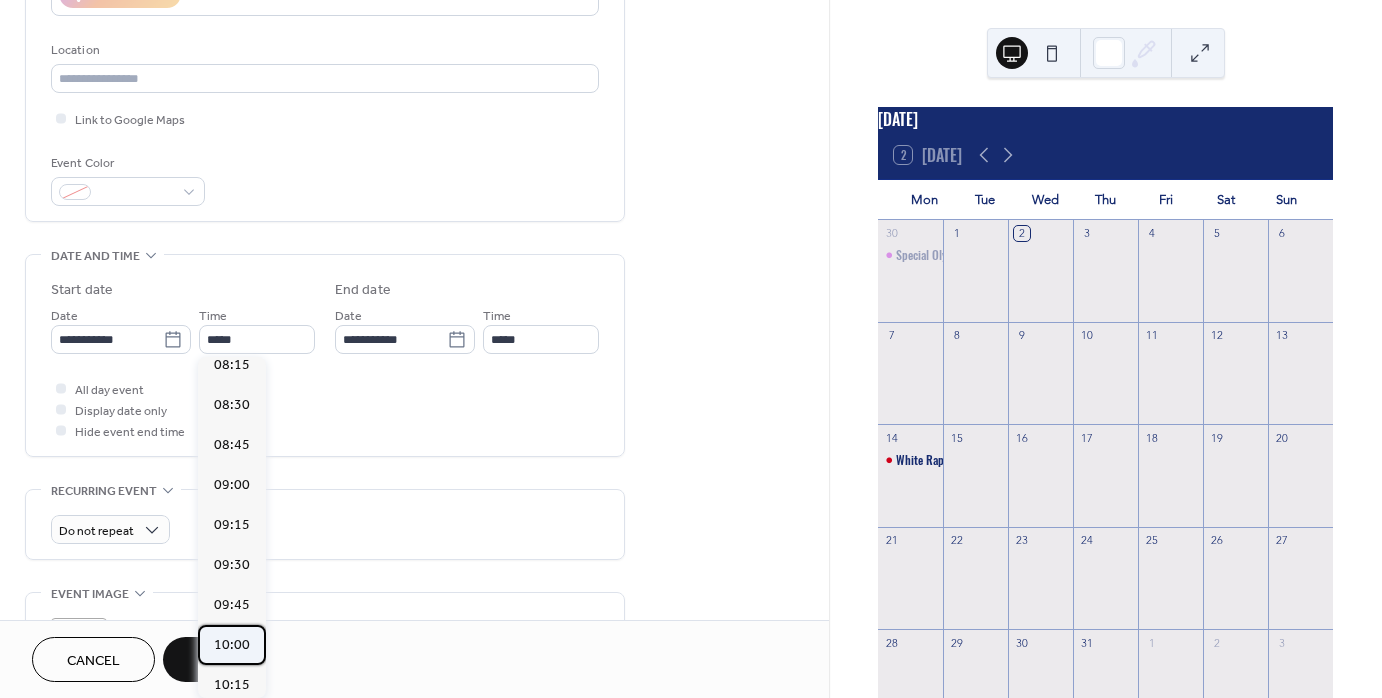 click on "10:00" at bounding box center (232, 644) 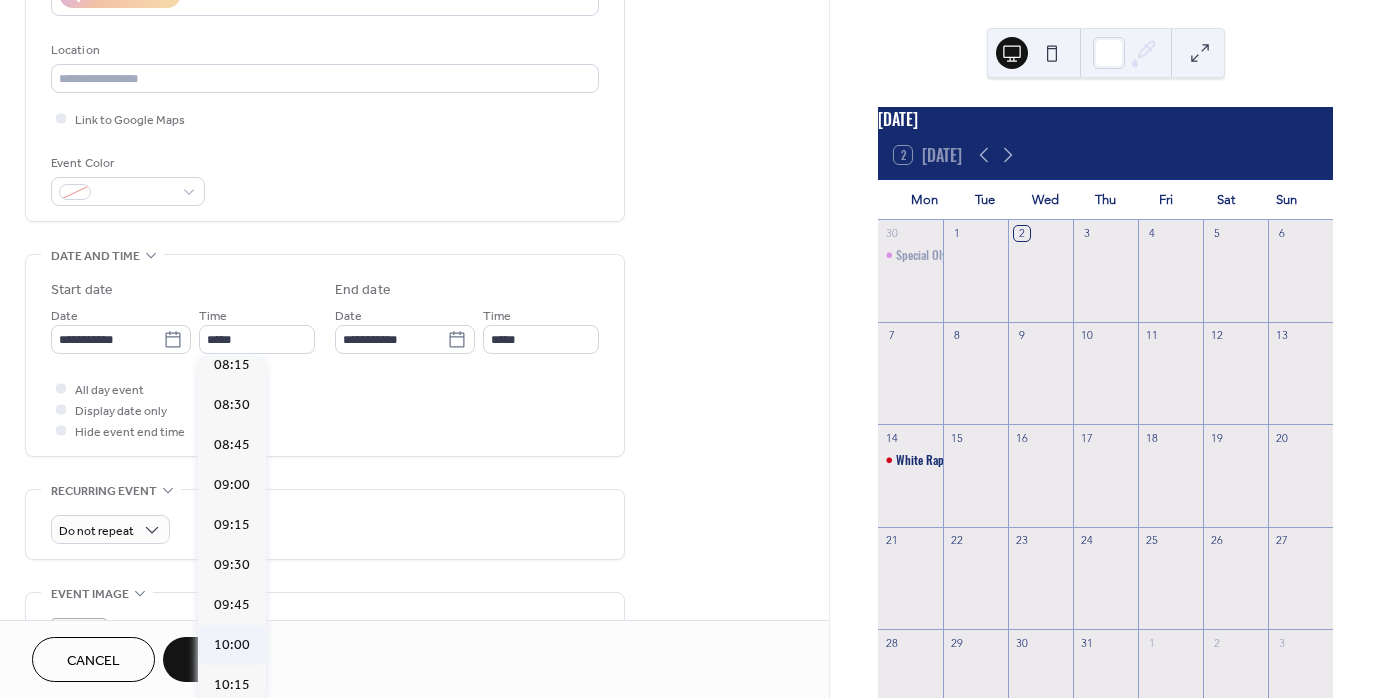 type on "*****" 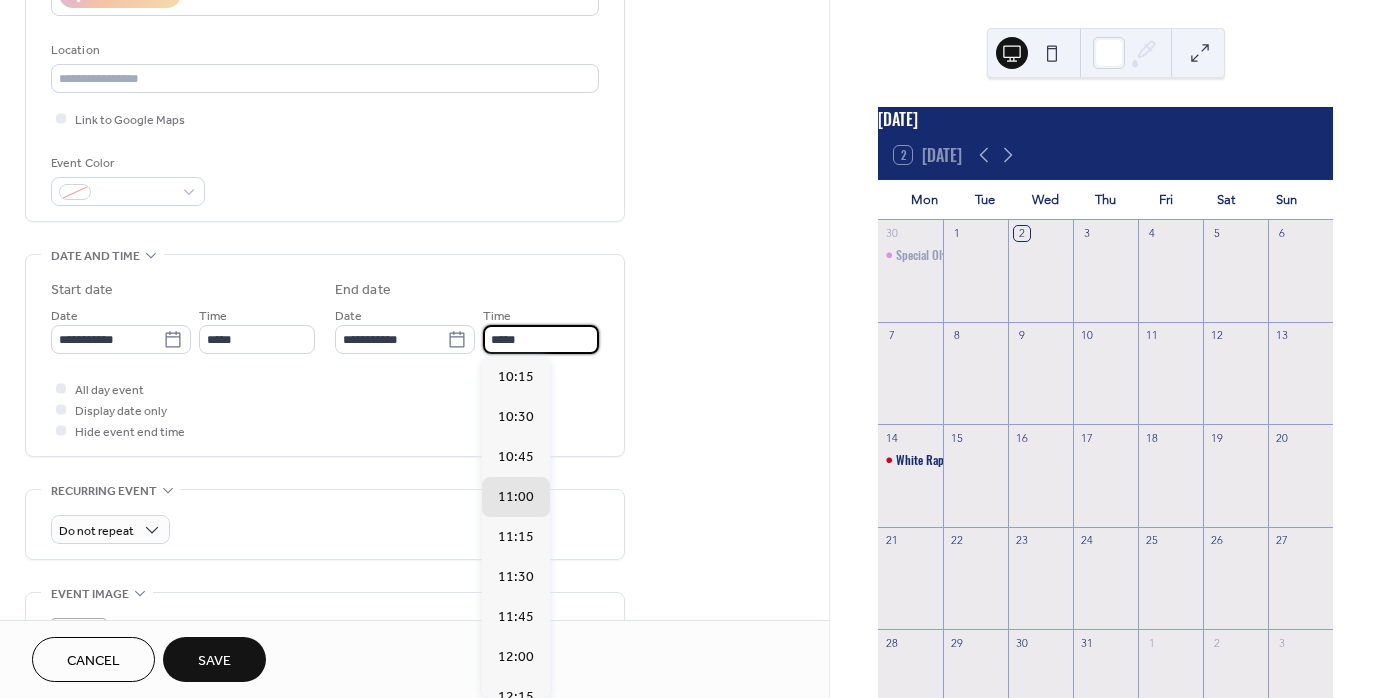 click on "*****" at bounding box center [541, 339] 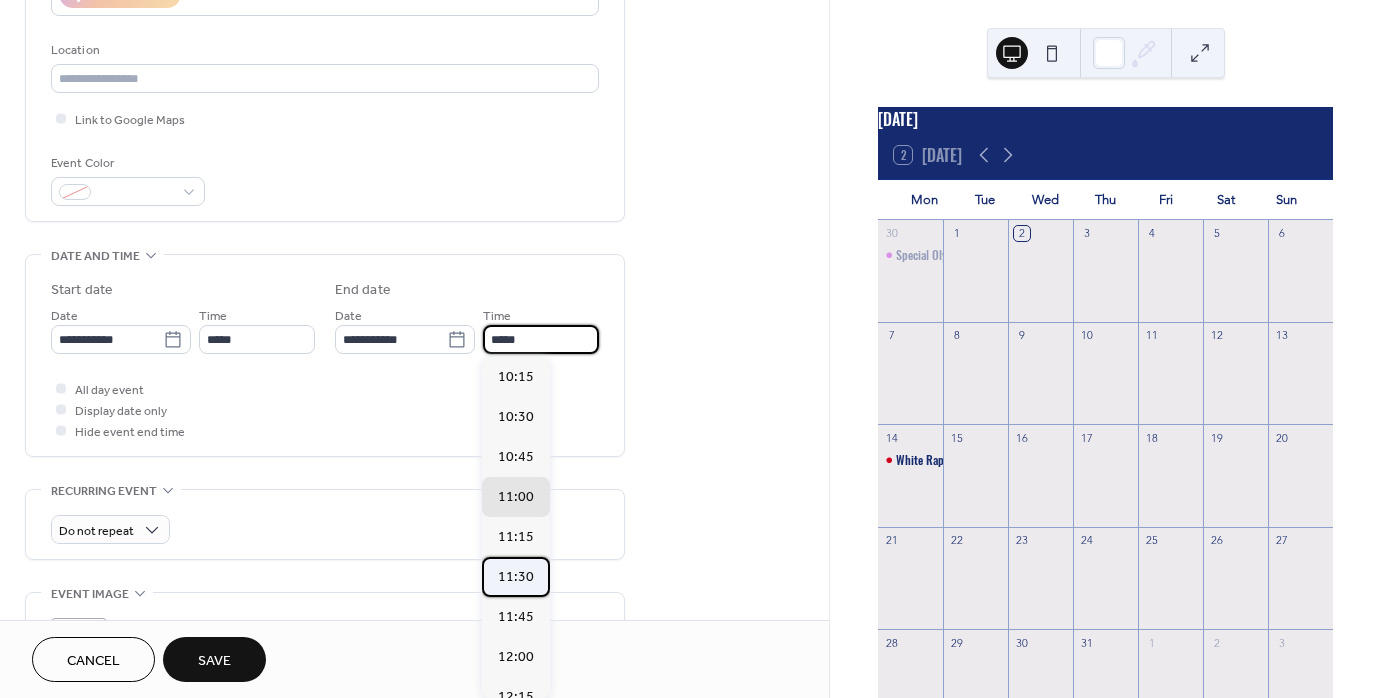 click on "11:30" at bounding box center [516, 577] 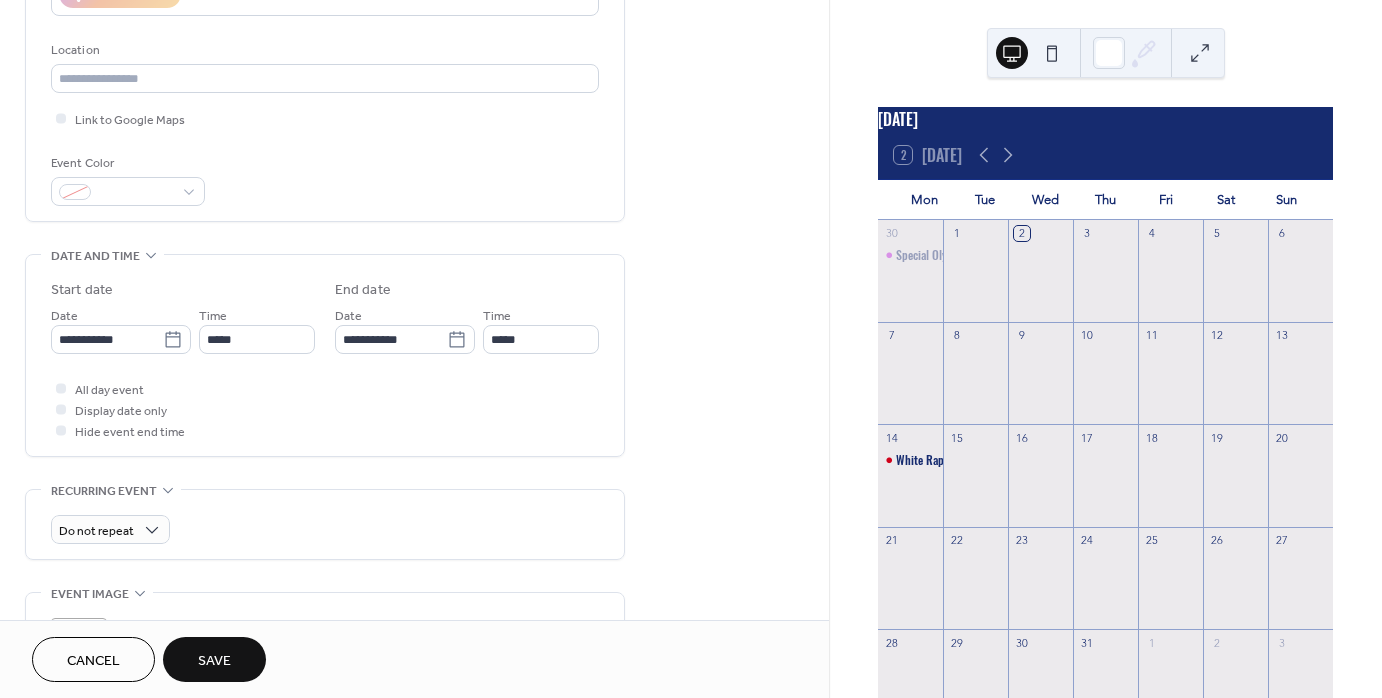 click on "**********" at bounding box center (325, 355) 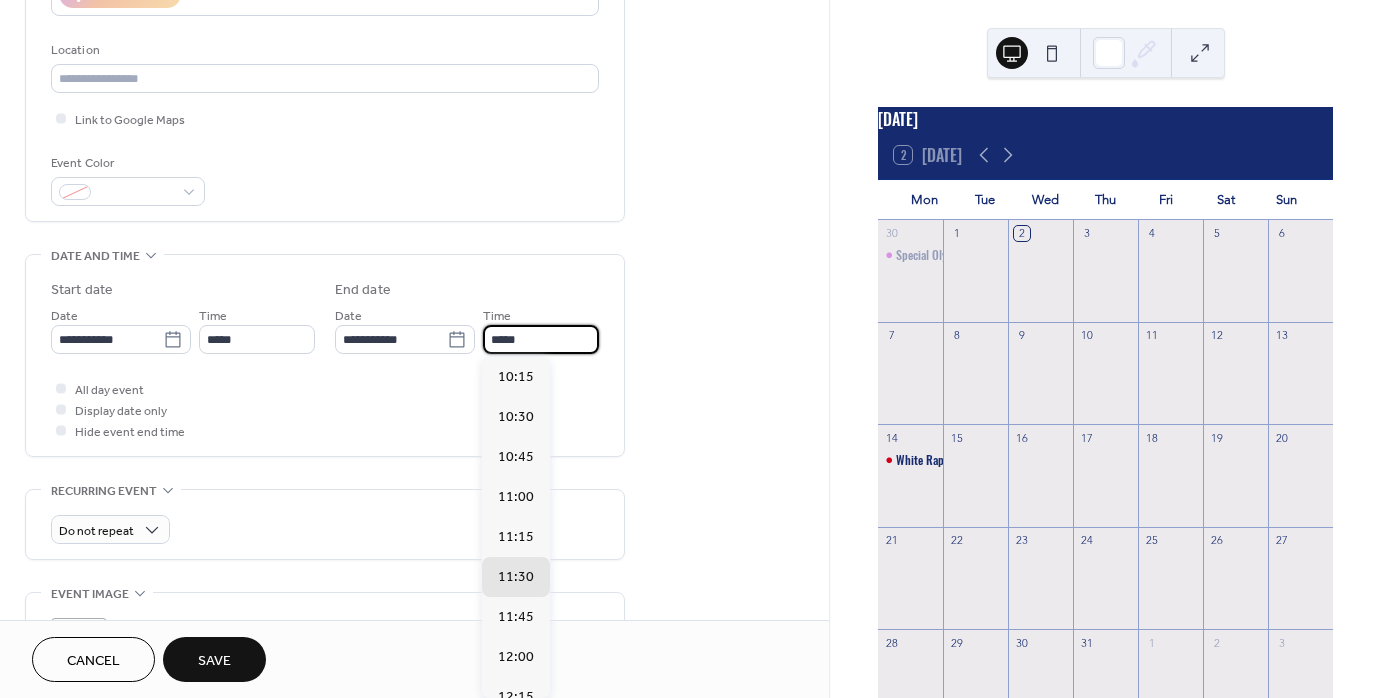 click on "*****" at bounding box center (541, 339) 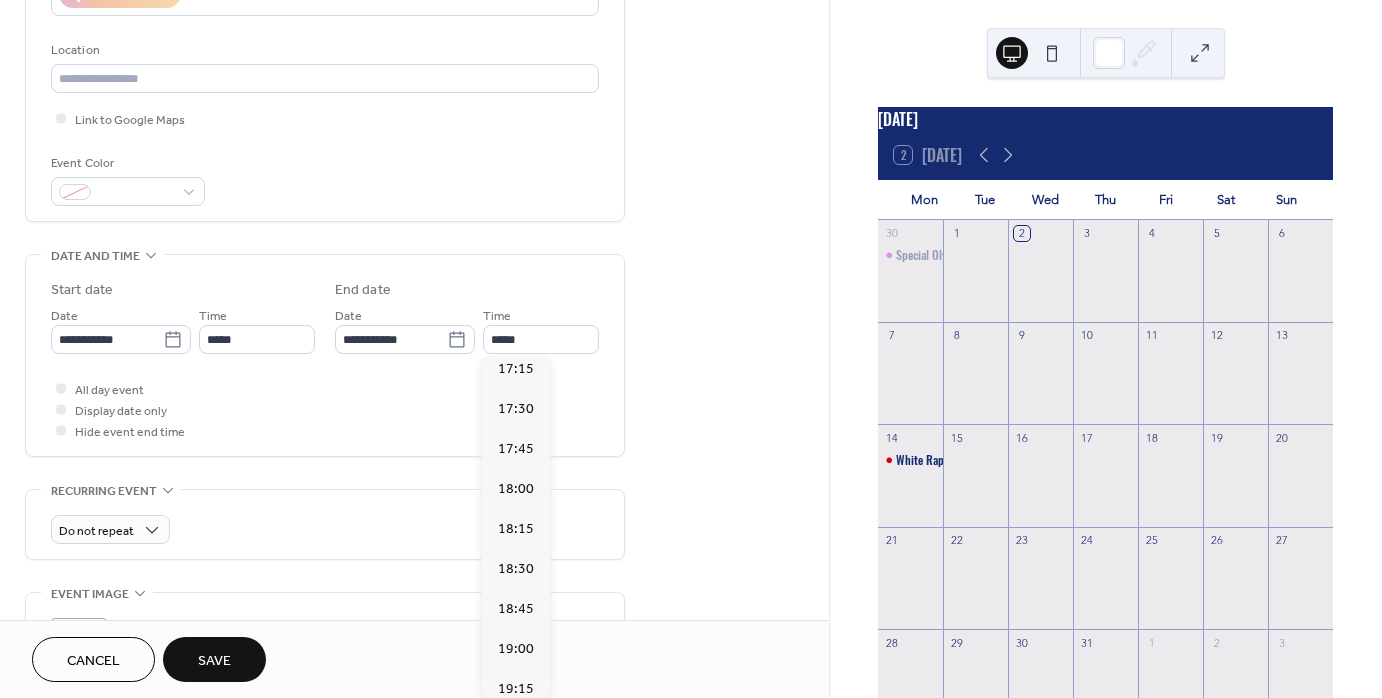 scroll, scrollTop: 1196, scrollLeft: 0, axis: vertical 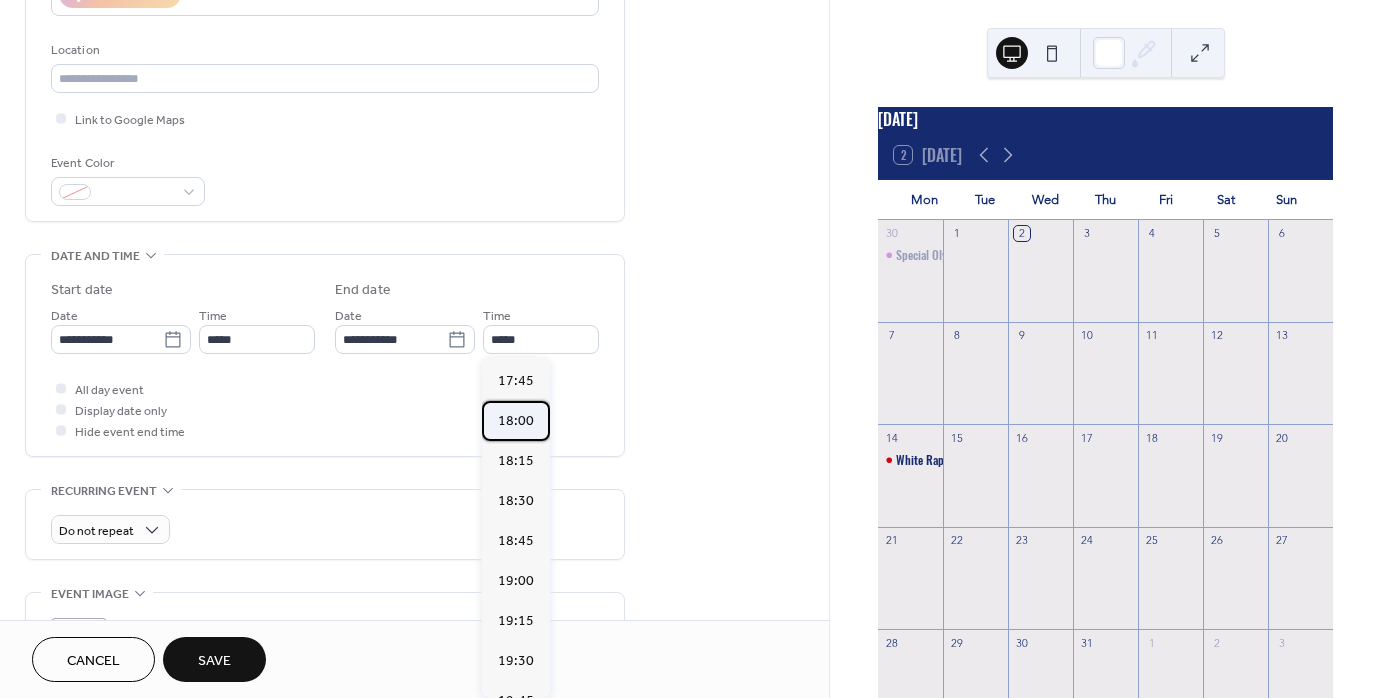 click on "18:00" at bounding box center [516, 420] 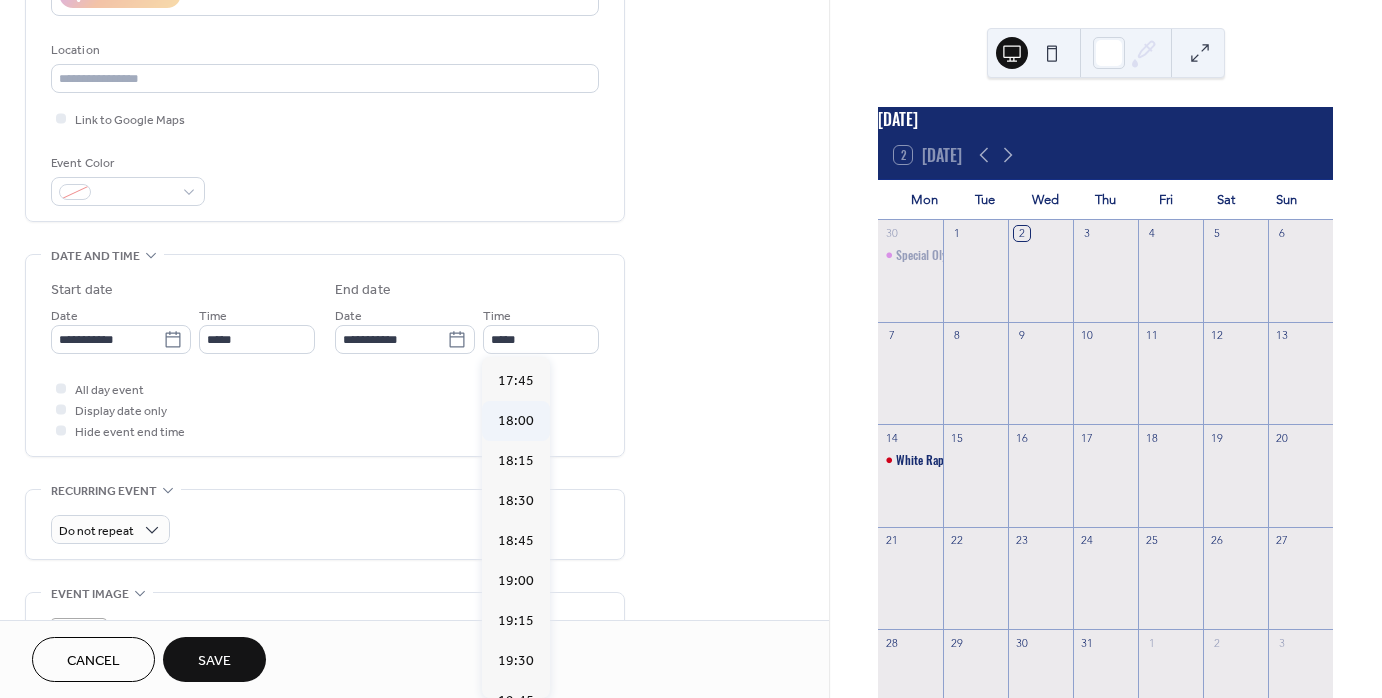 type on "*****" 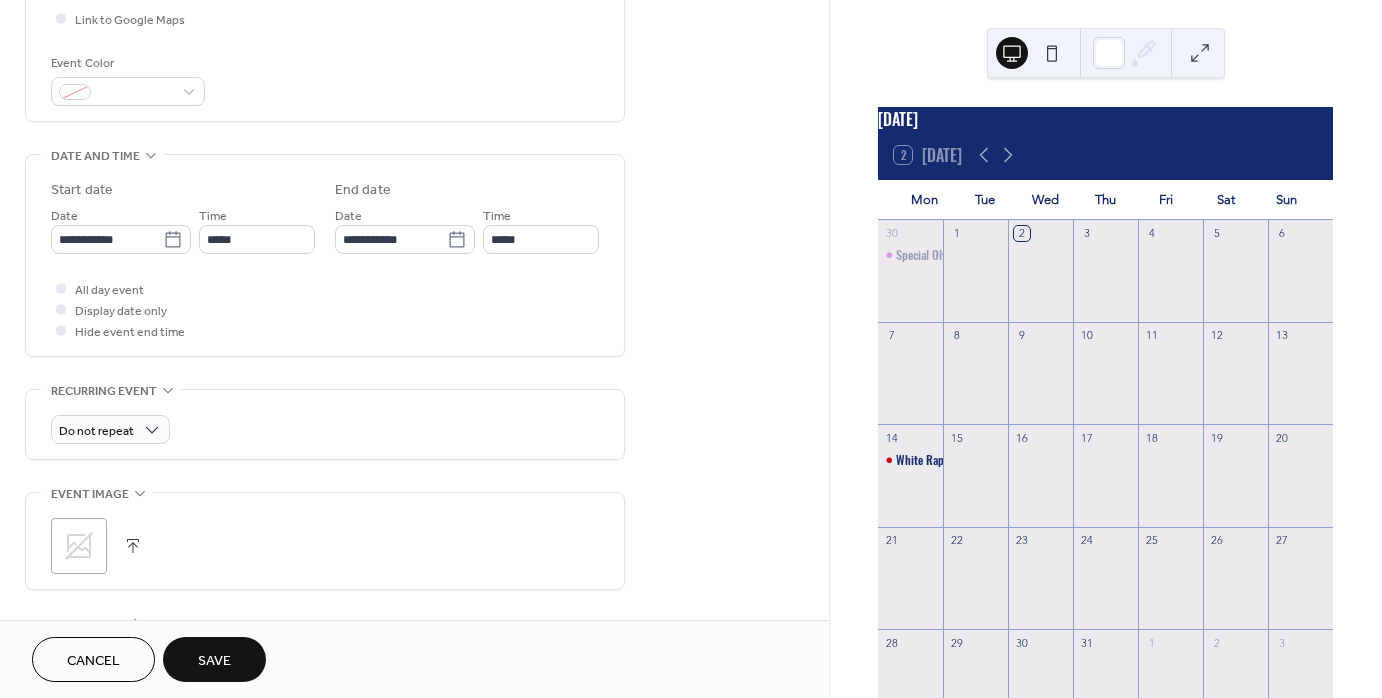 scroll, scrollTop: 488, scrollLeft: 0, axis: vertical 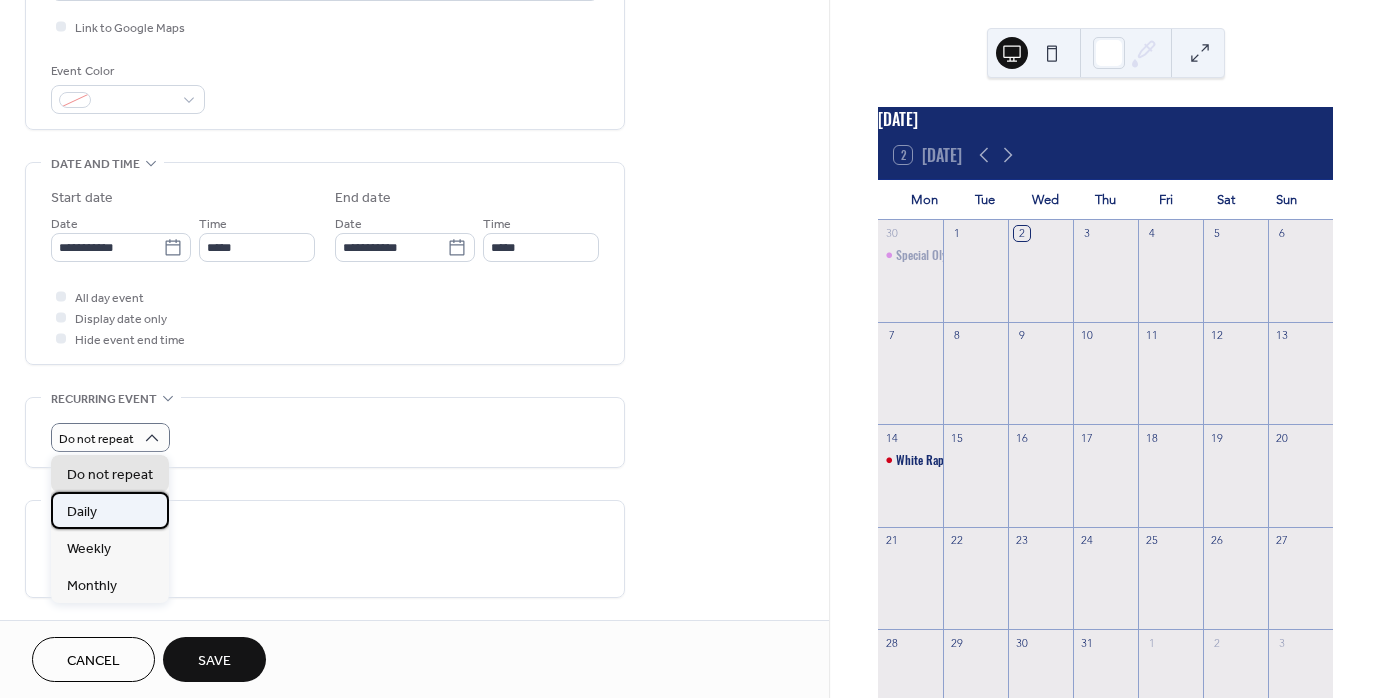 click on "Daily" at bounding box center (82, 512) 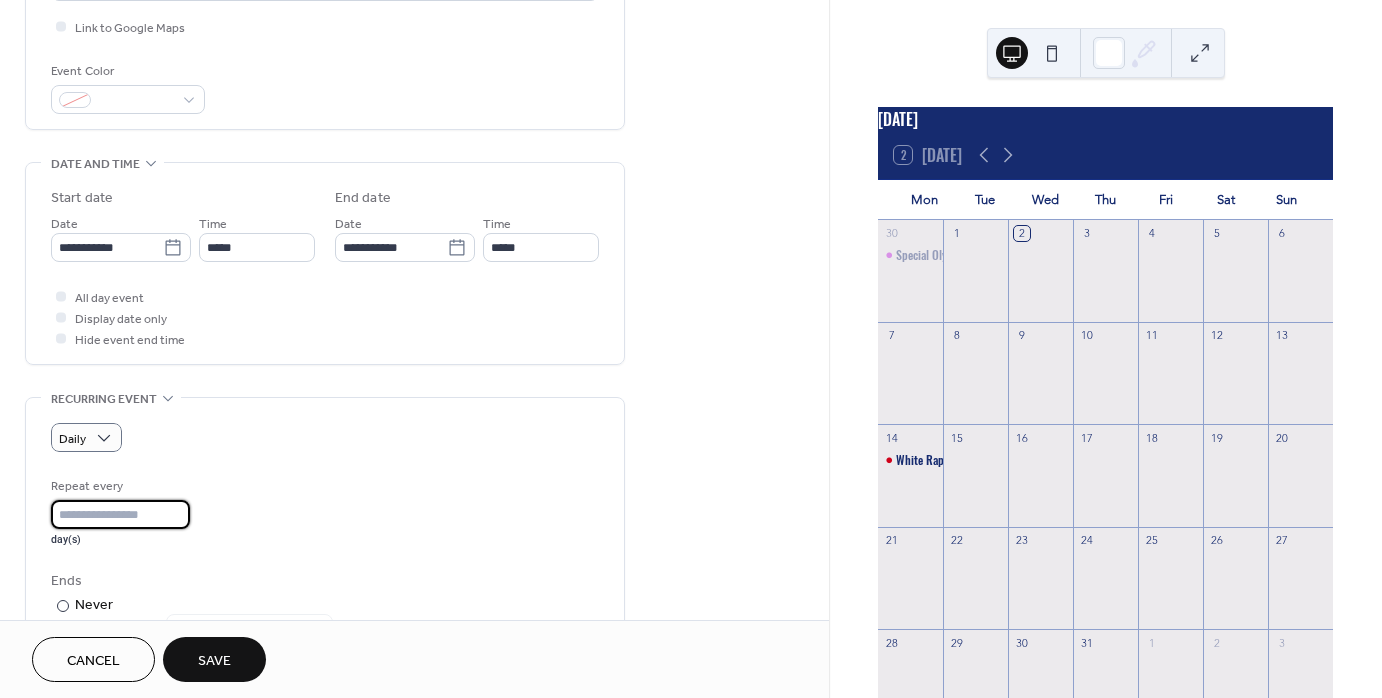 click on "*" at bounding box center [120, 514] 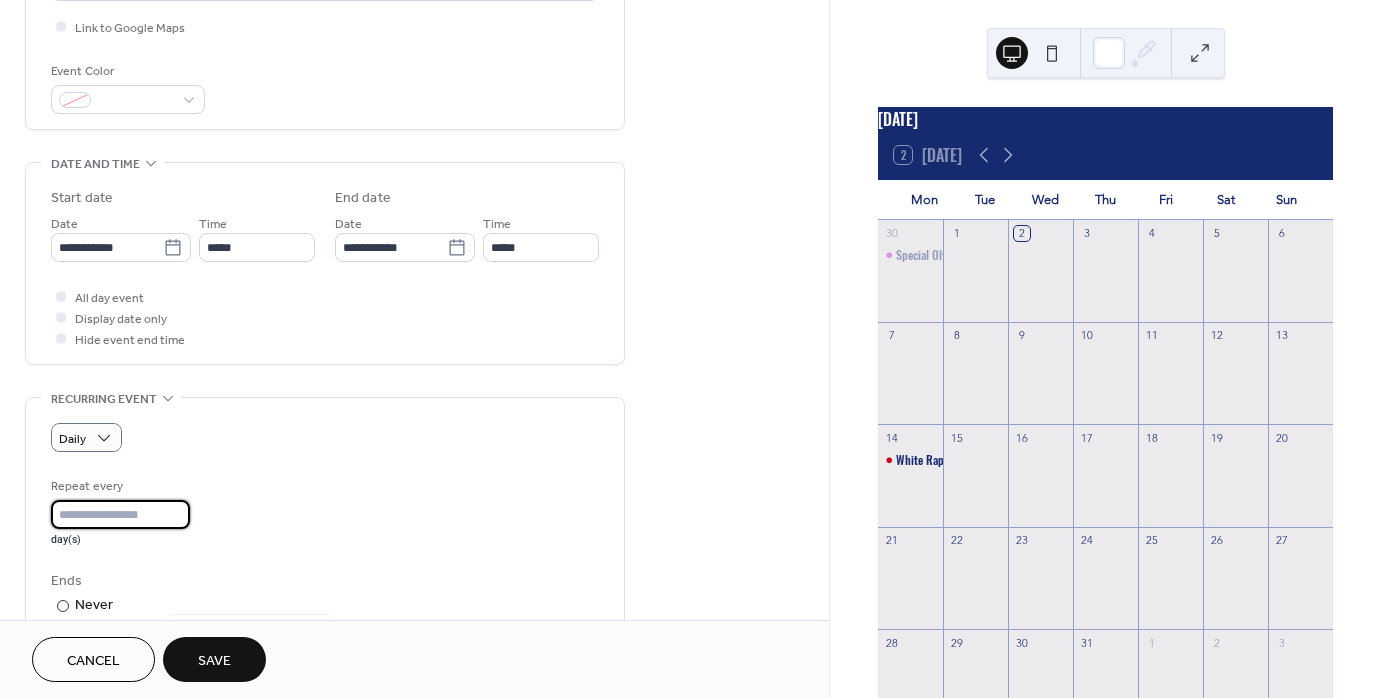 type on "*" 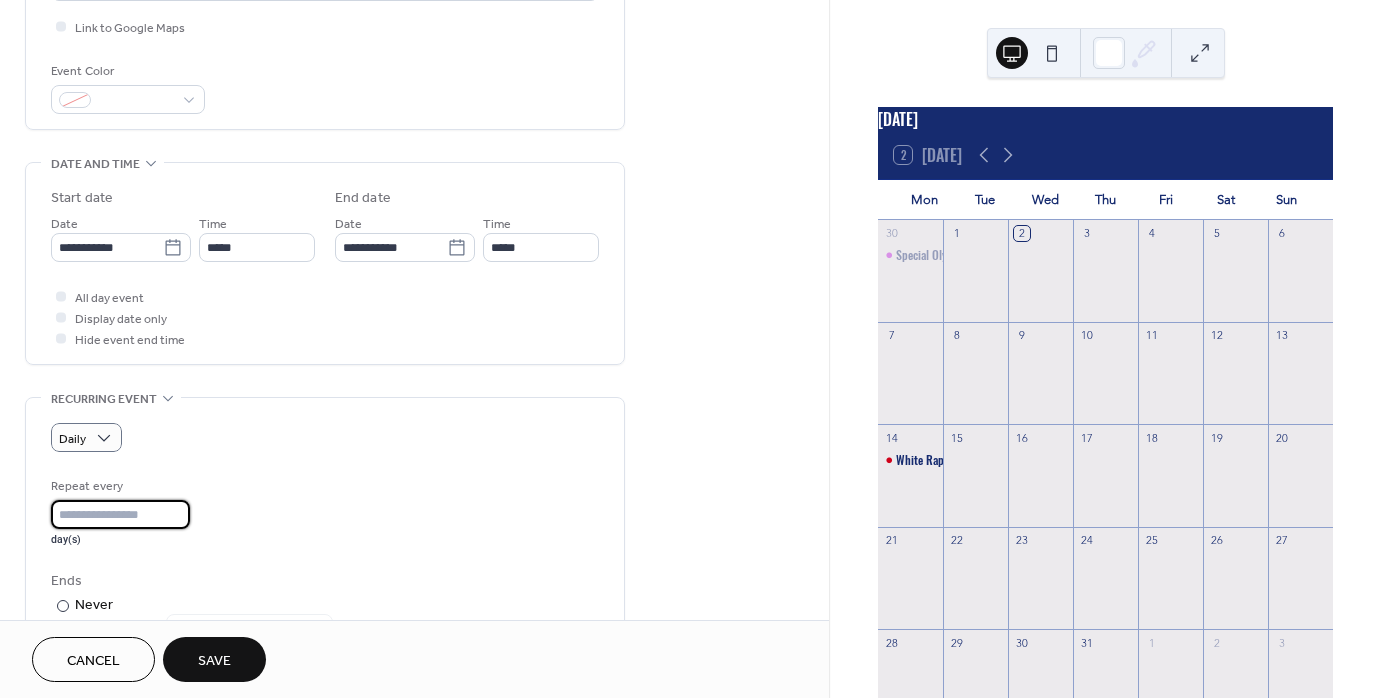 click on "*" at bounding box center (120, 514) 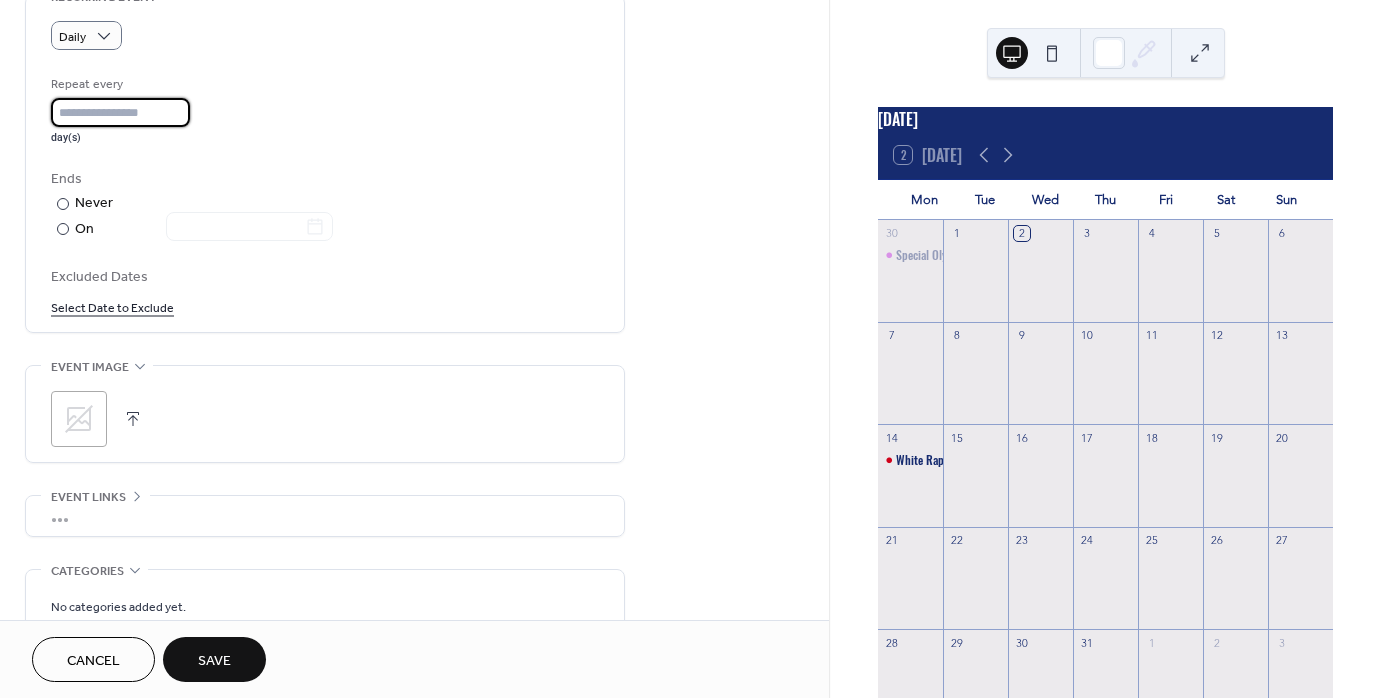 scroll, scrollTop: 939, scrollLeft: 0, axis: vertical 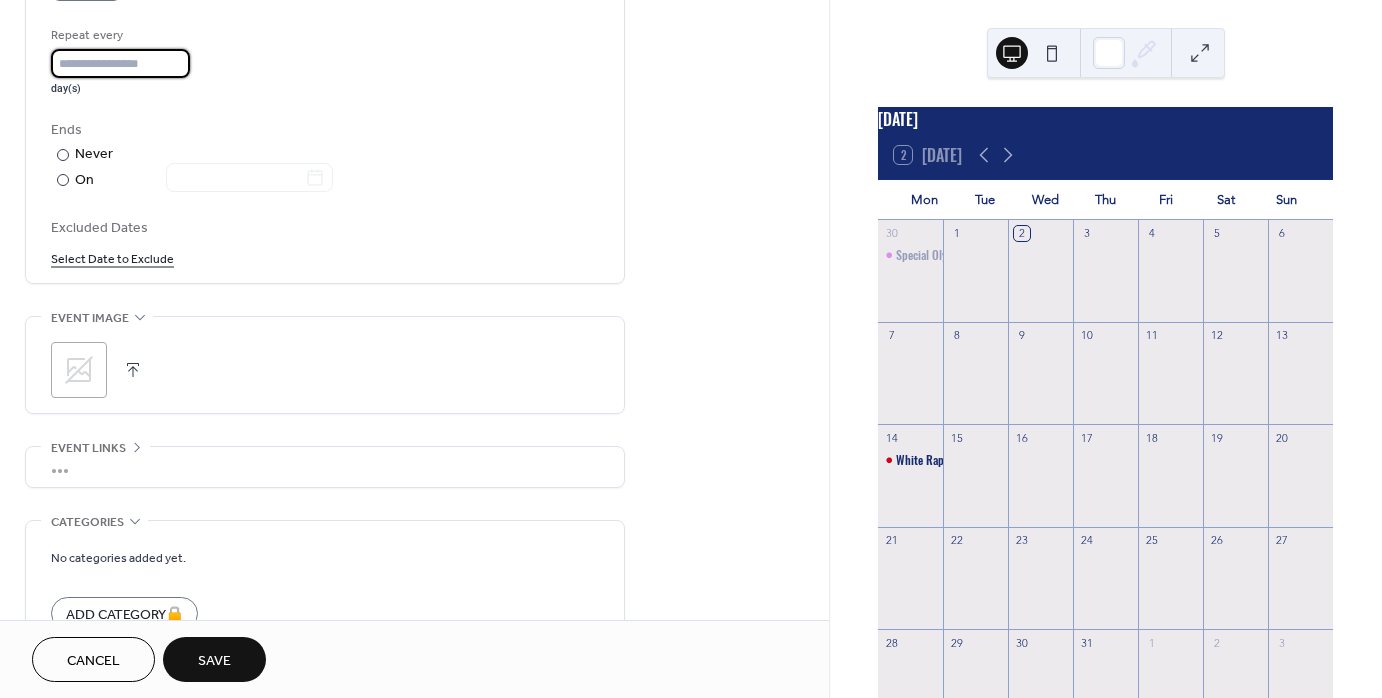 click on "Save" at bounding box center [214, 661] 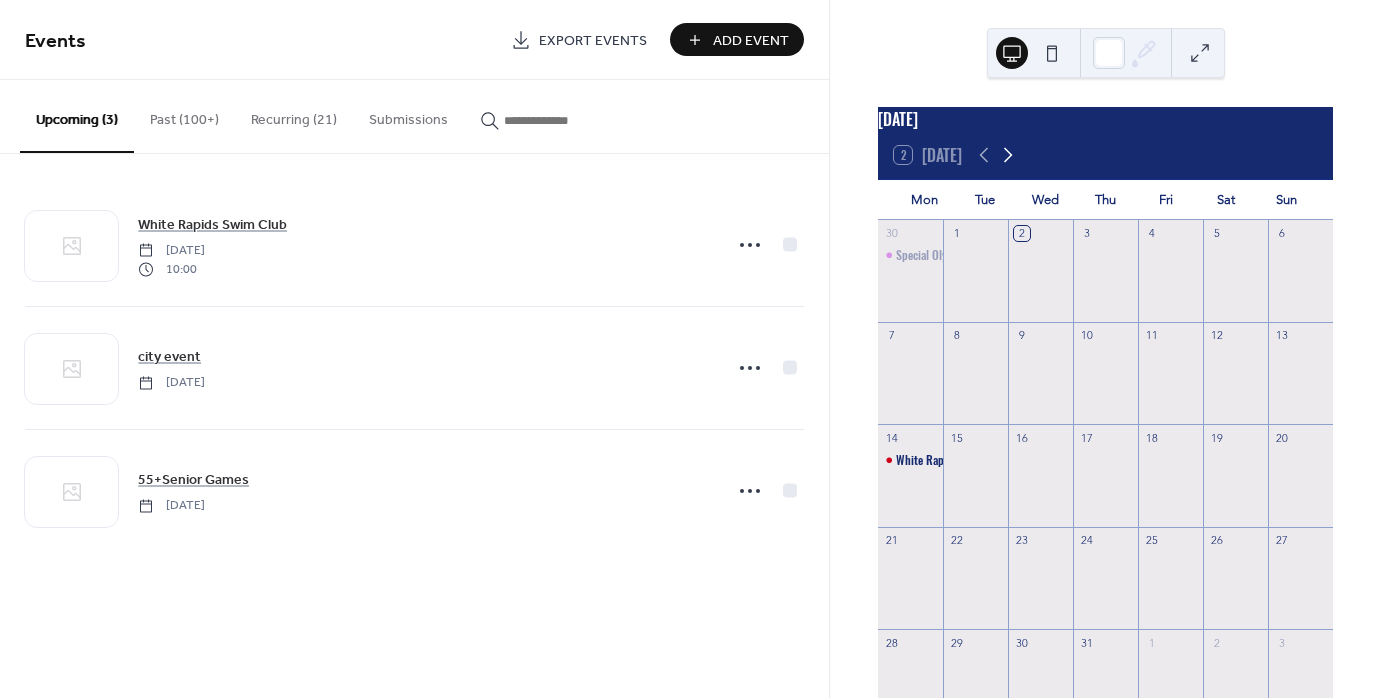 click 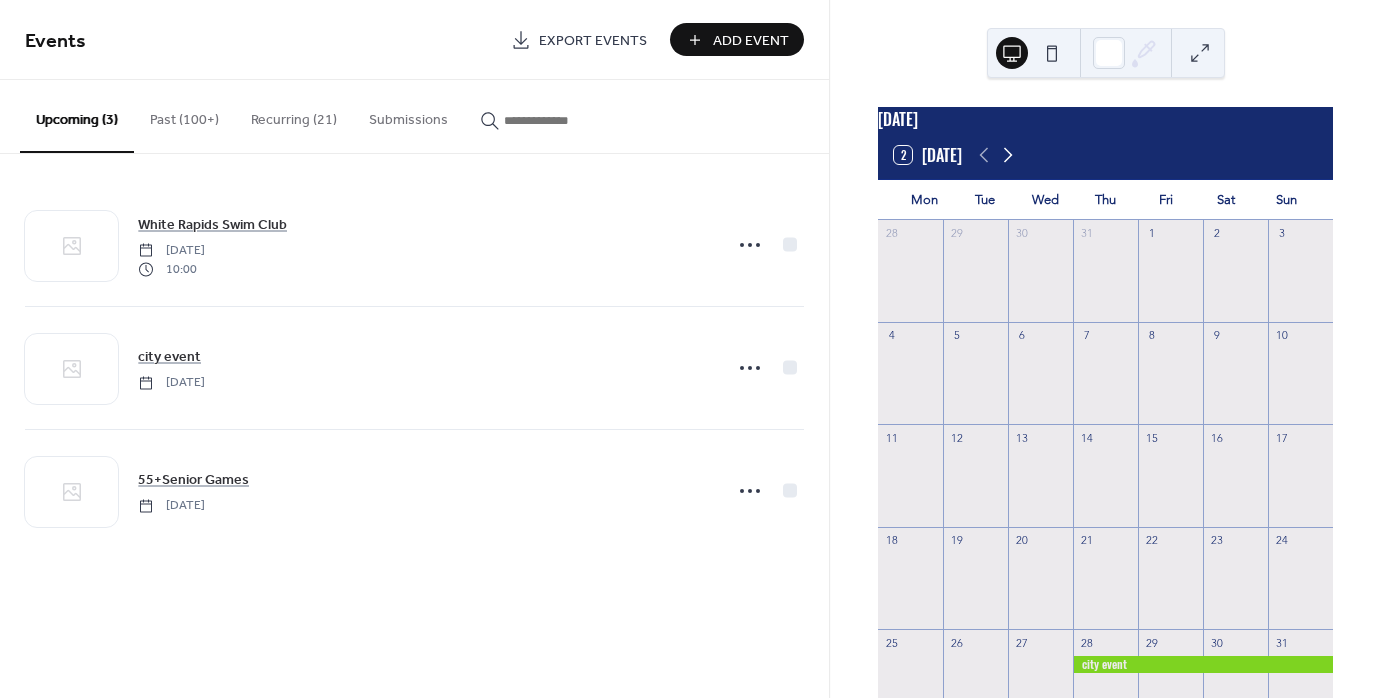 click 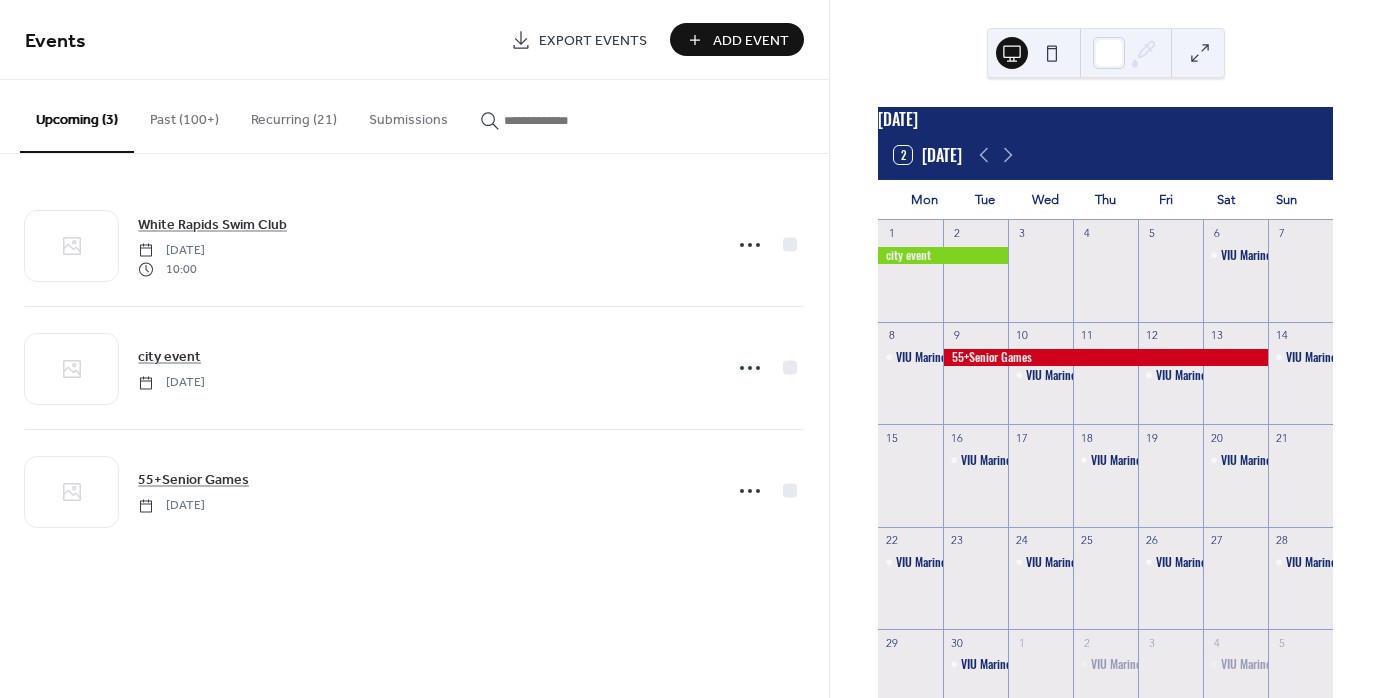 click on "Recurring  (21)" at bounding box center (294, 115) 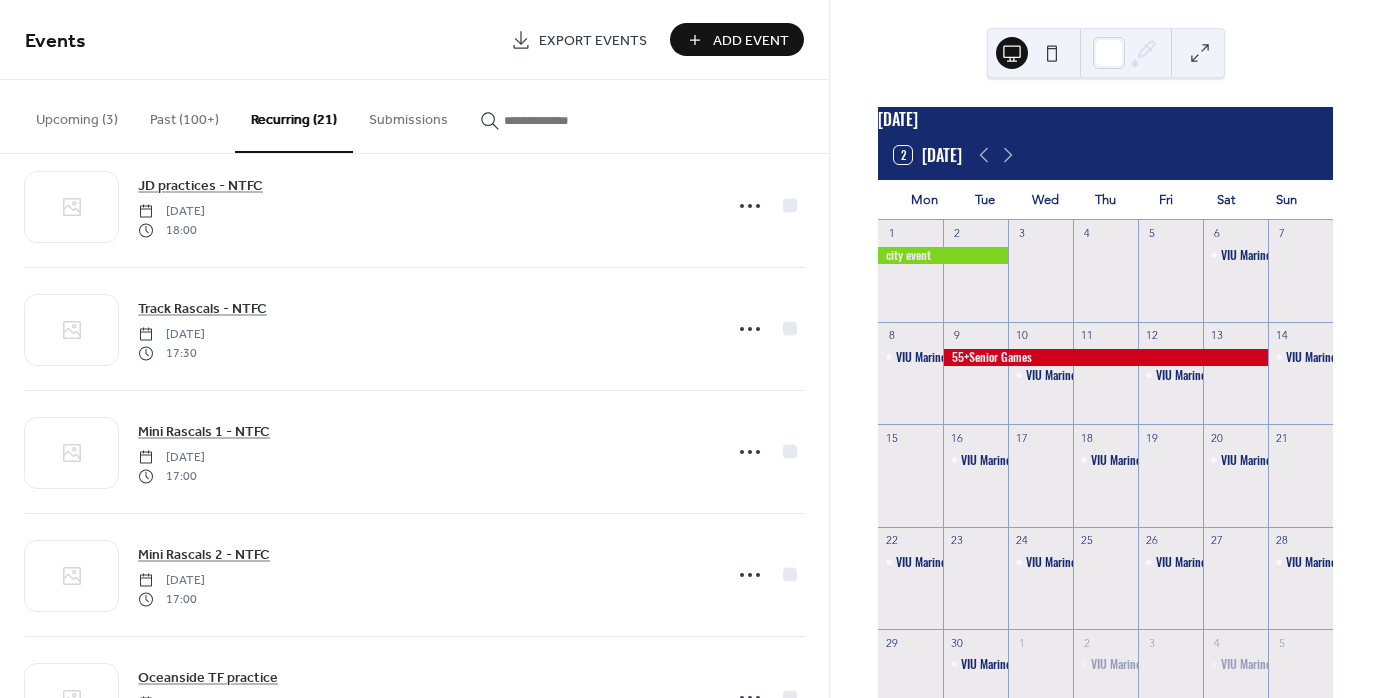 scroll, scrollTop: 2092, scrollLeft: 0, axis: vertical 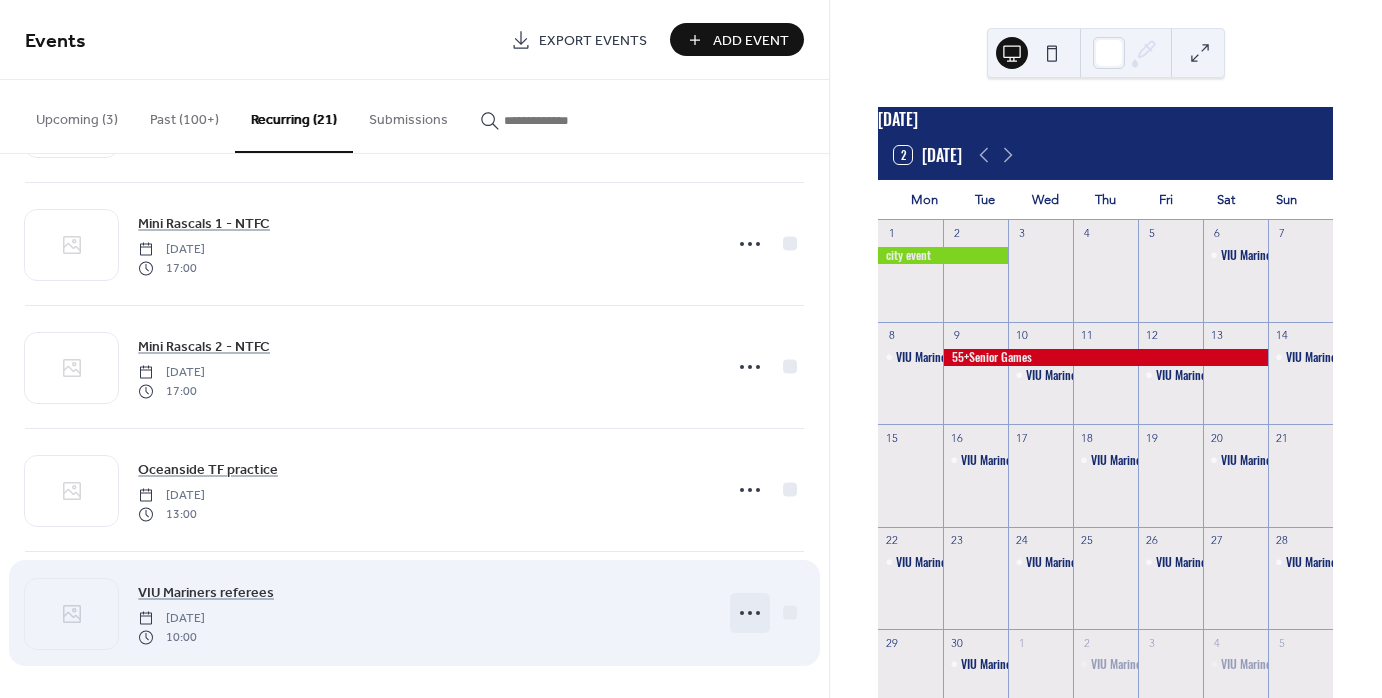 click 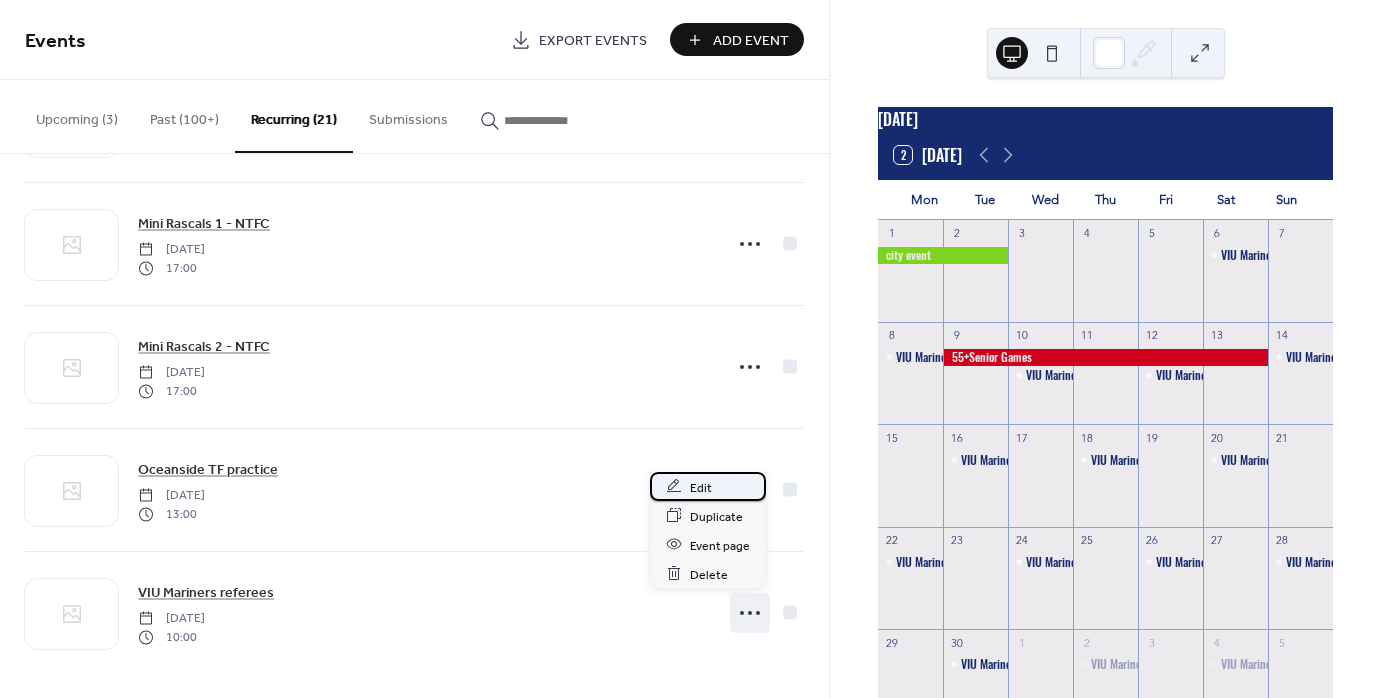 click on "Edit" at bounding box center (701, 487) 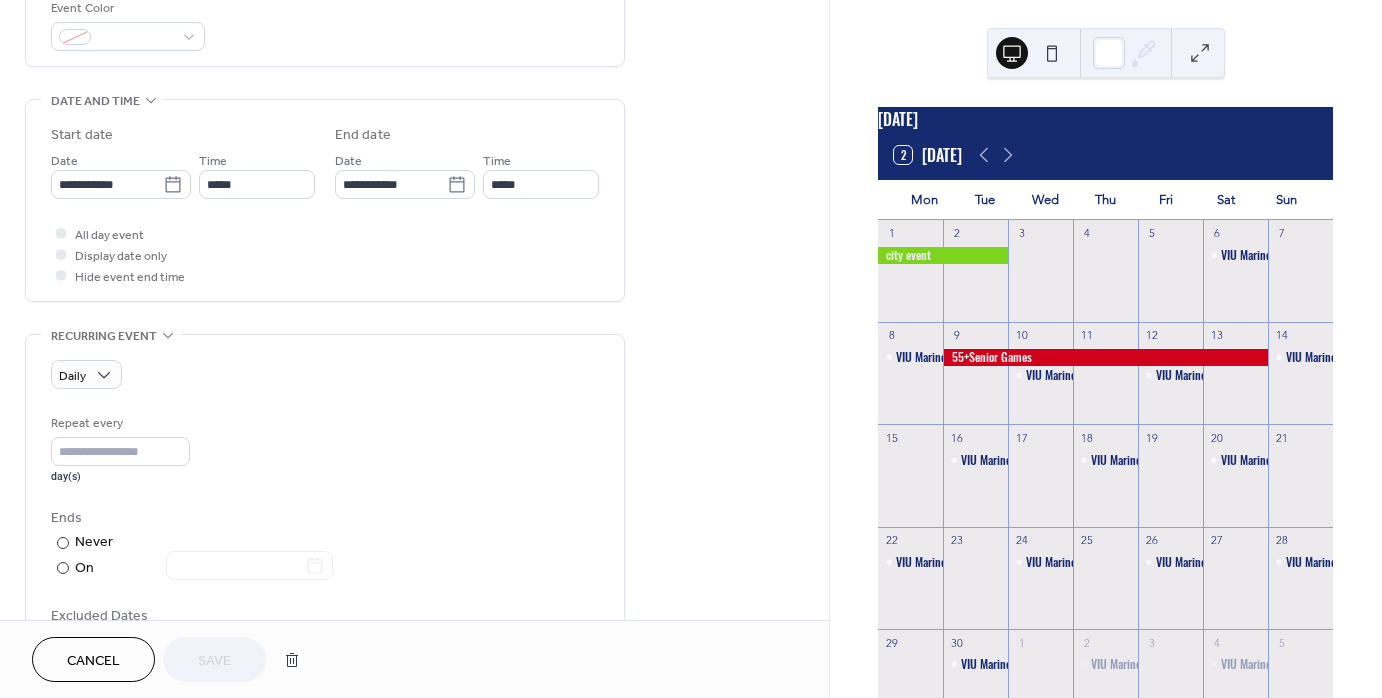 scroll, scrollTop: 552, scrollLeft: 0, axis: vertical 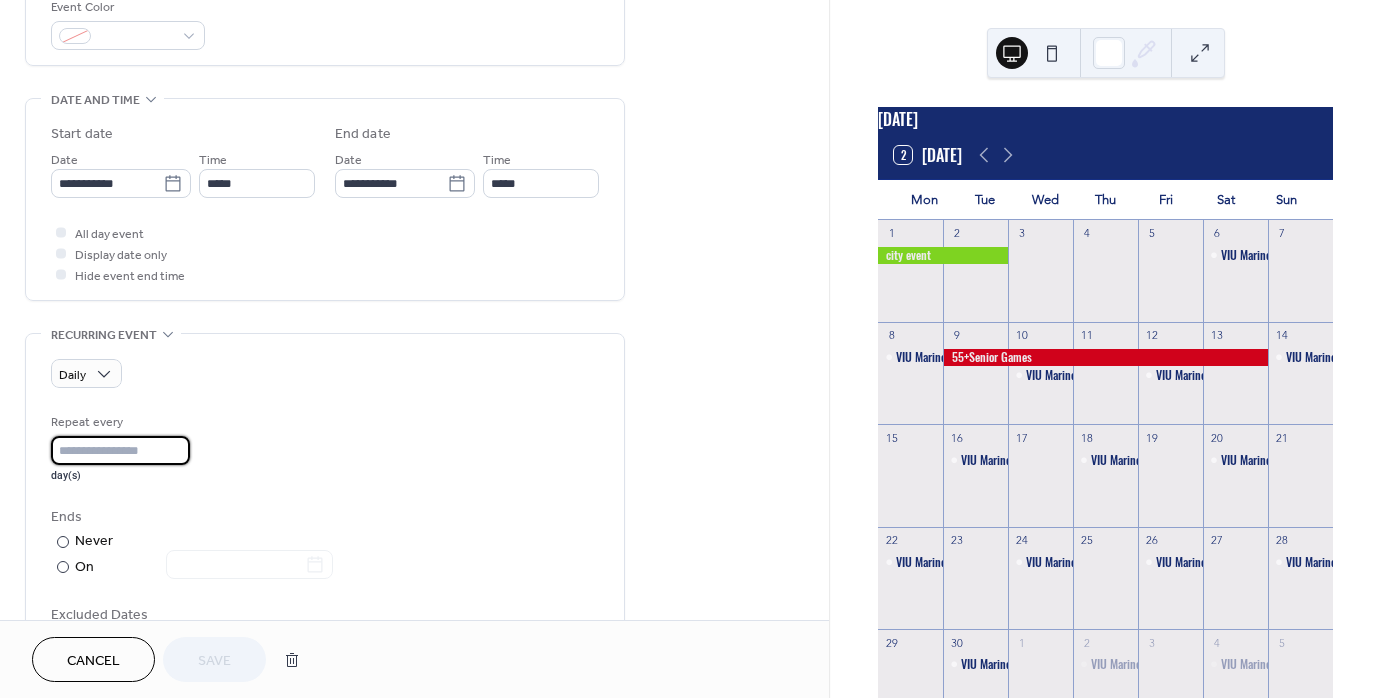 click on "*" at bounding box center (120, 450) 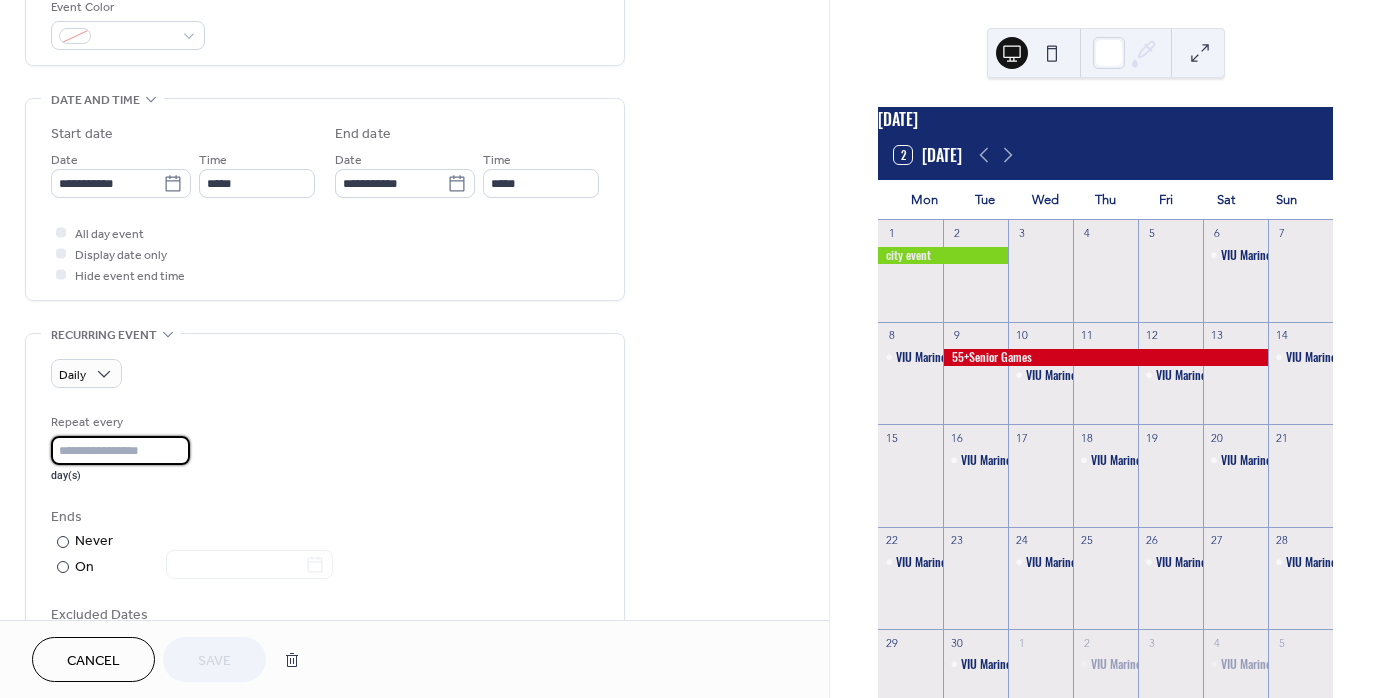 type on "*" 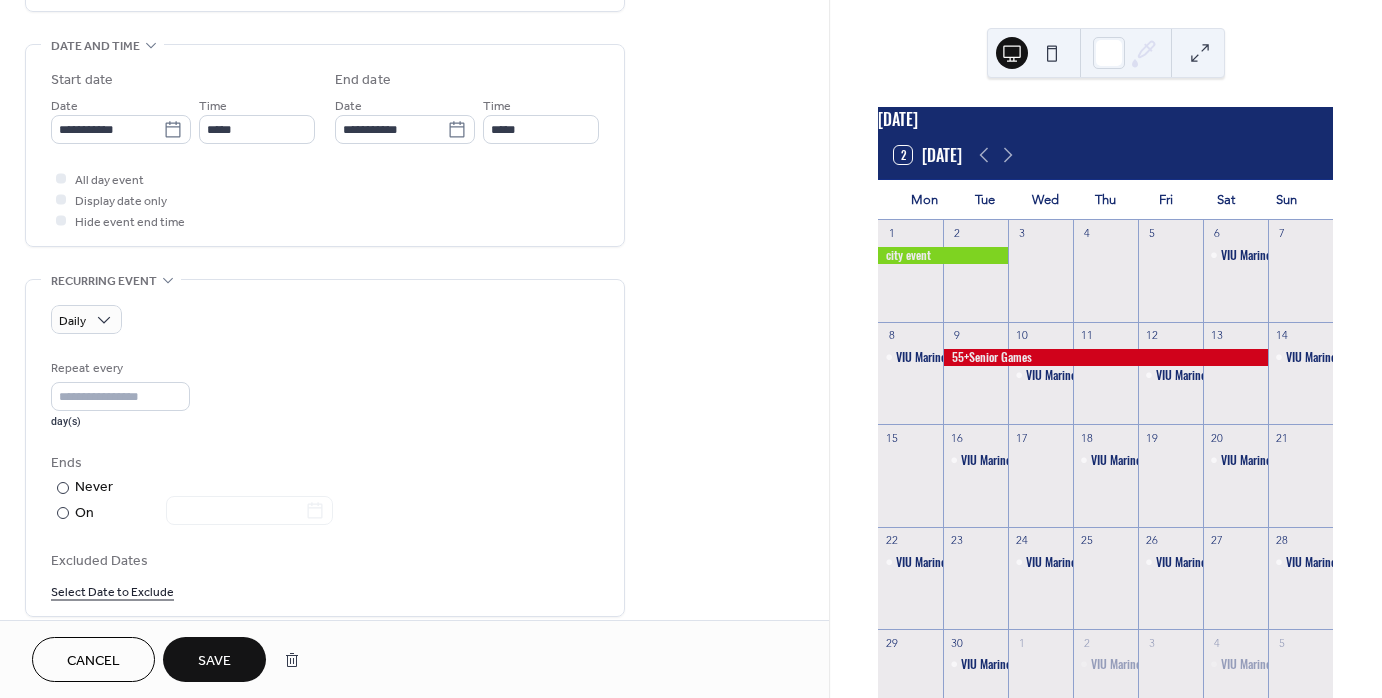 scroll, scrollTop: 658, scrollLeft: 0, axis: vertical 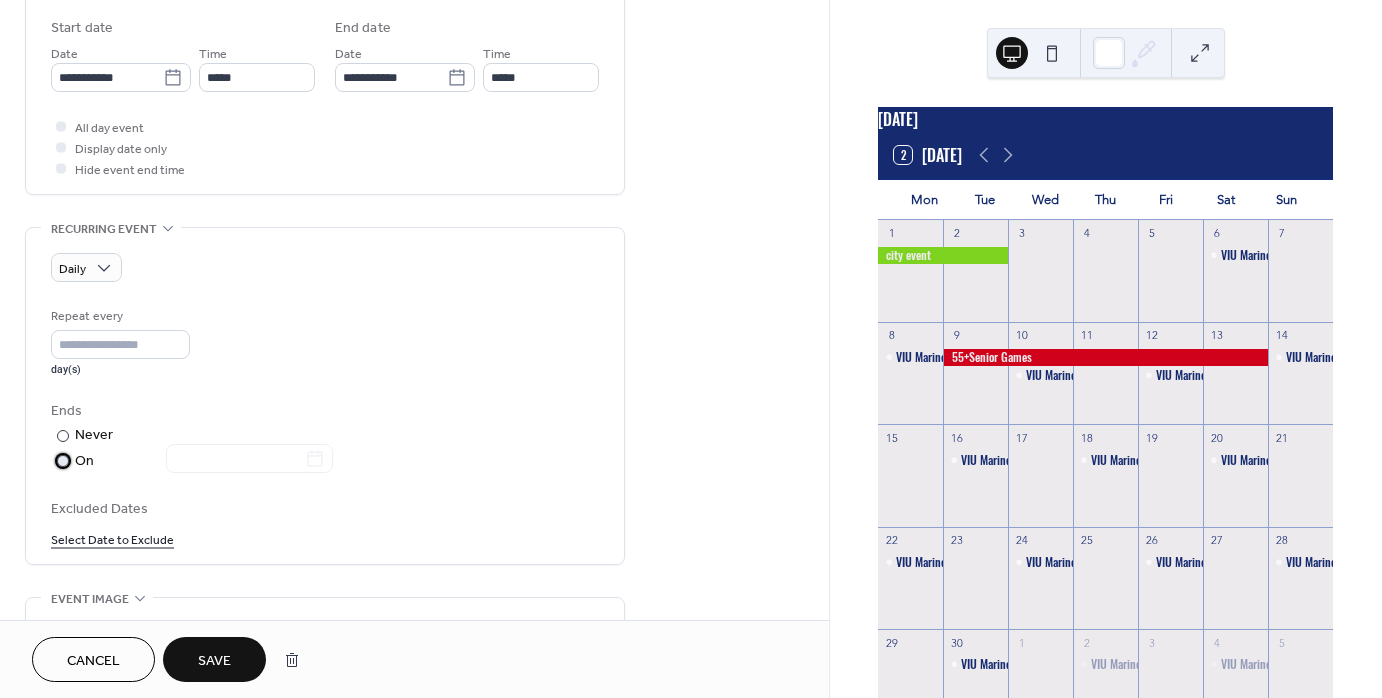 click on "​ On" at bounding box center [194, 461] 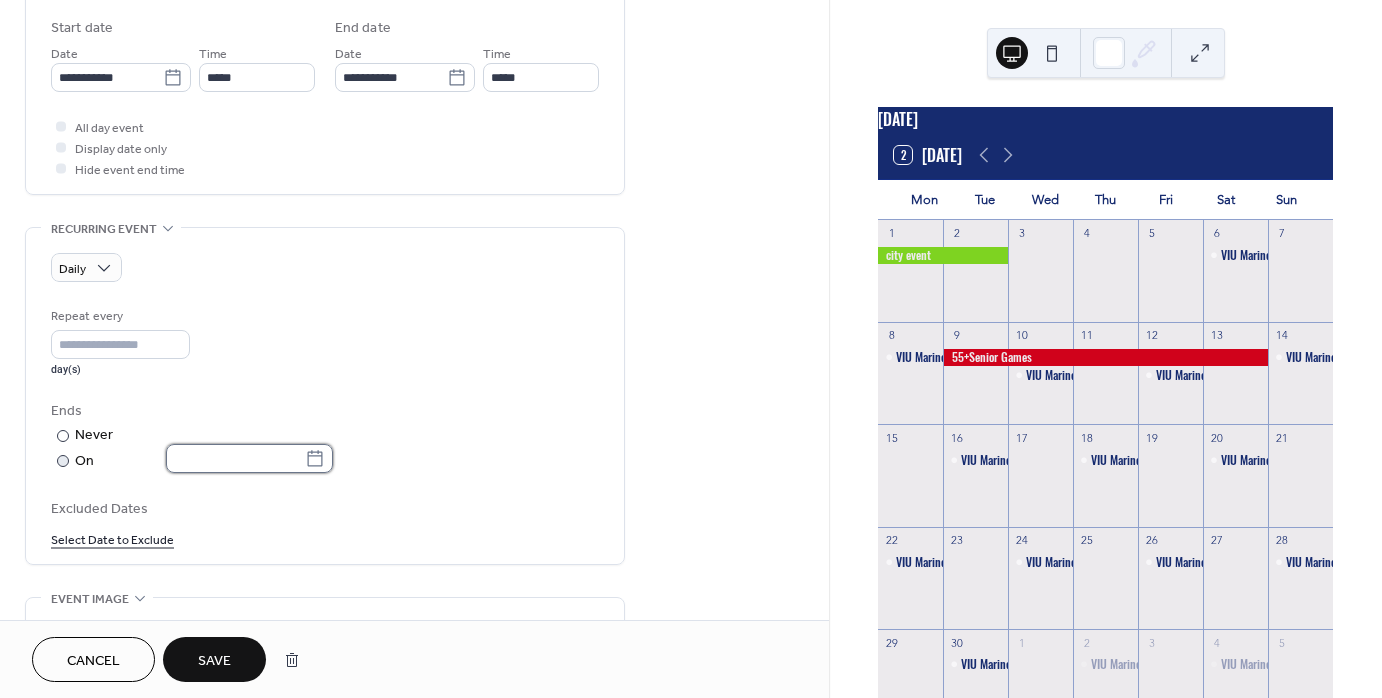 click at bounding box center [235, 458] 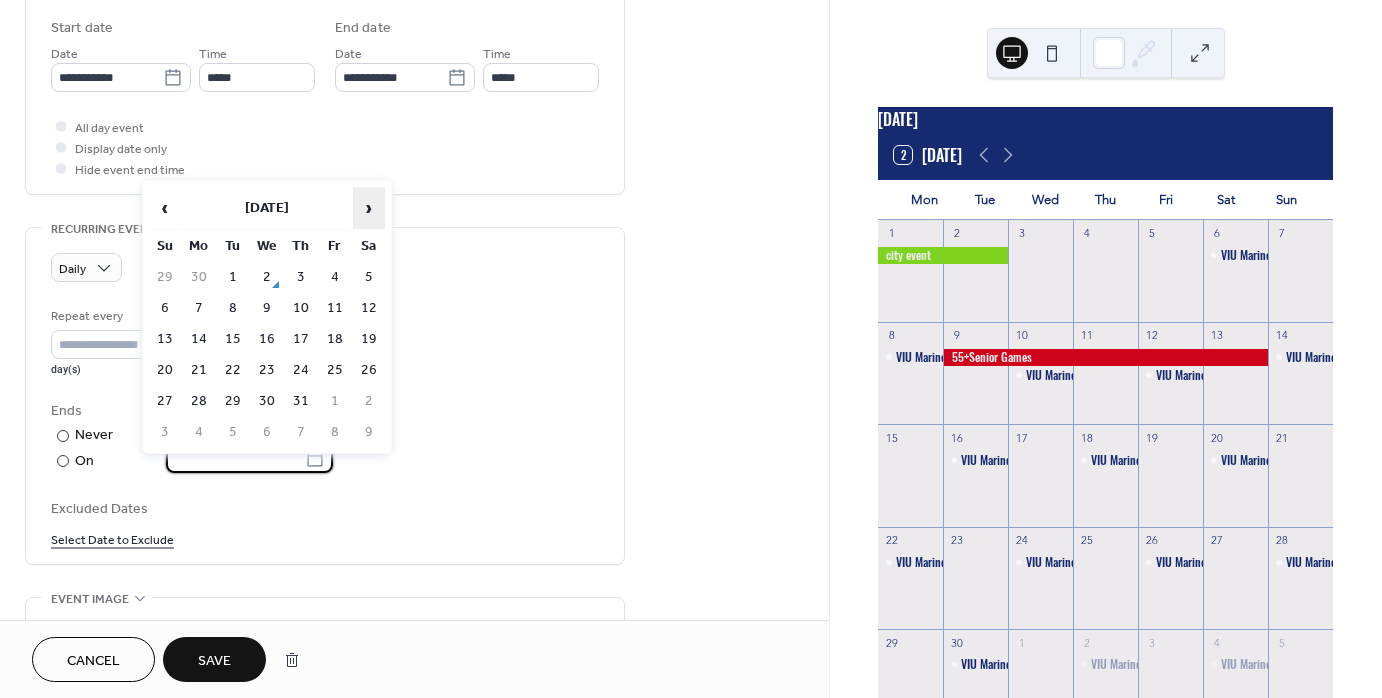 click on "›" at bounding box center (369, 208) 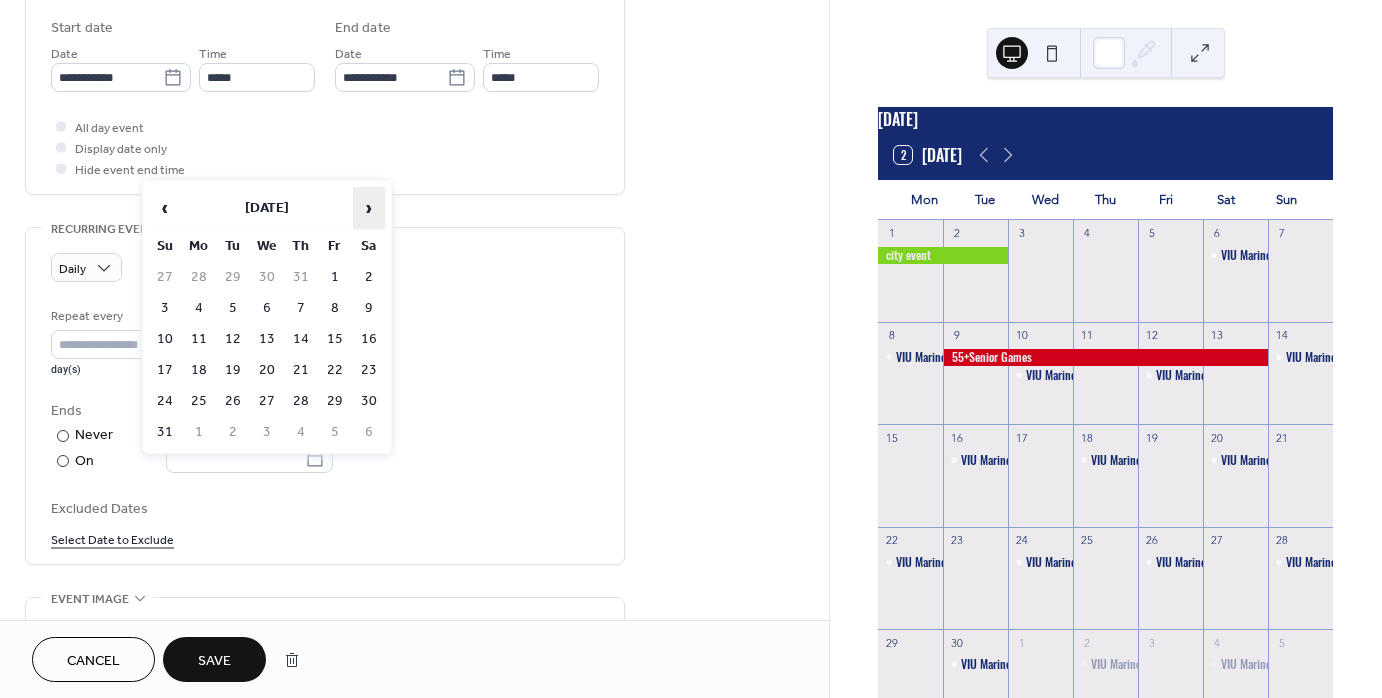 click on "›" at bounding box center (369, 208) 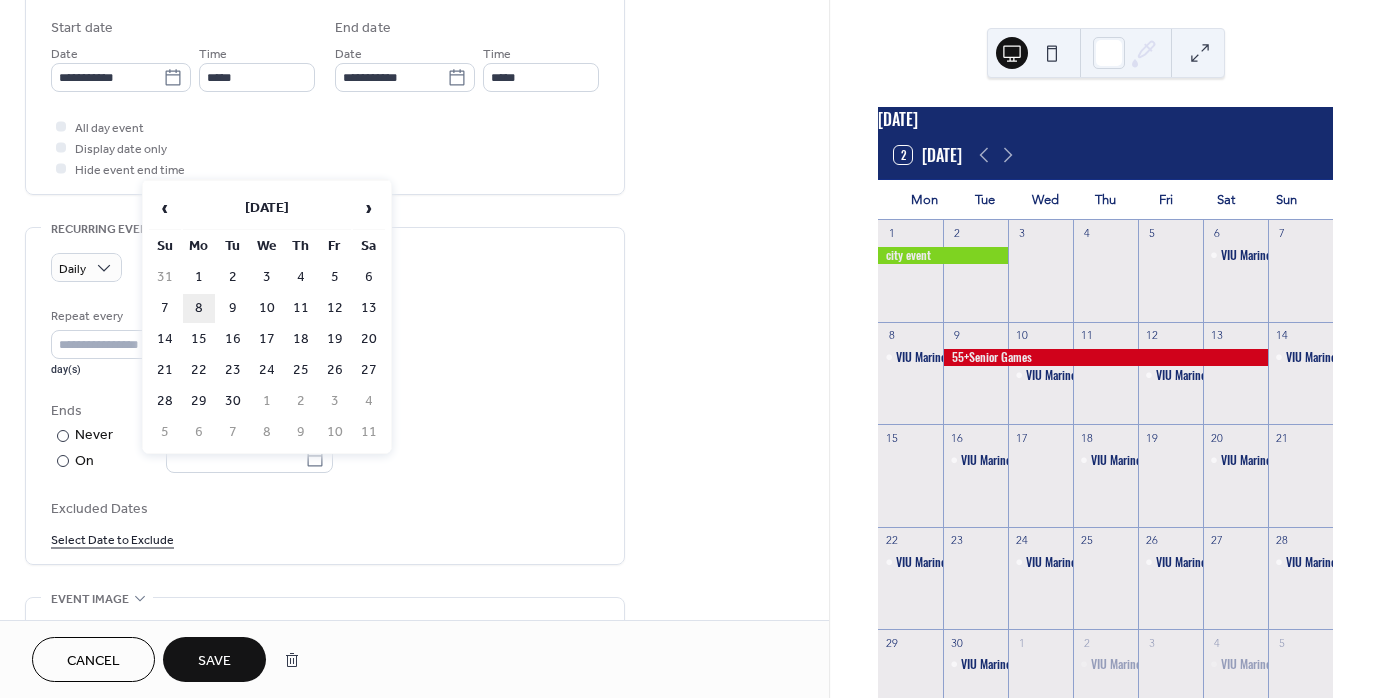 click on "8" at bounding box center [199, 308] 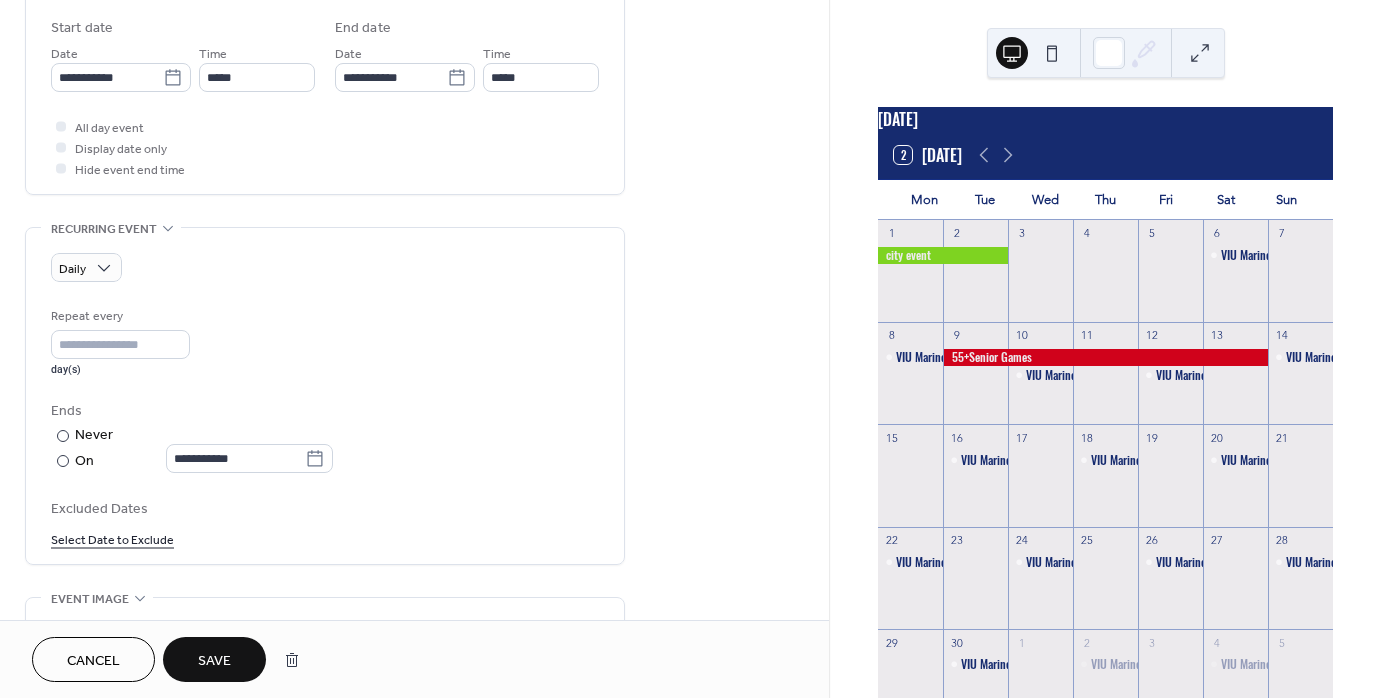 click on "Save" at bounding box center [214, 661] 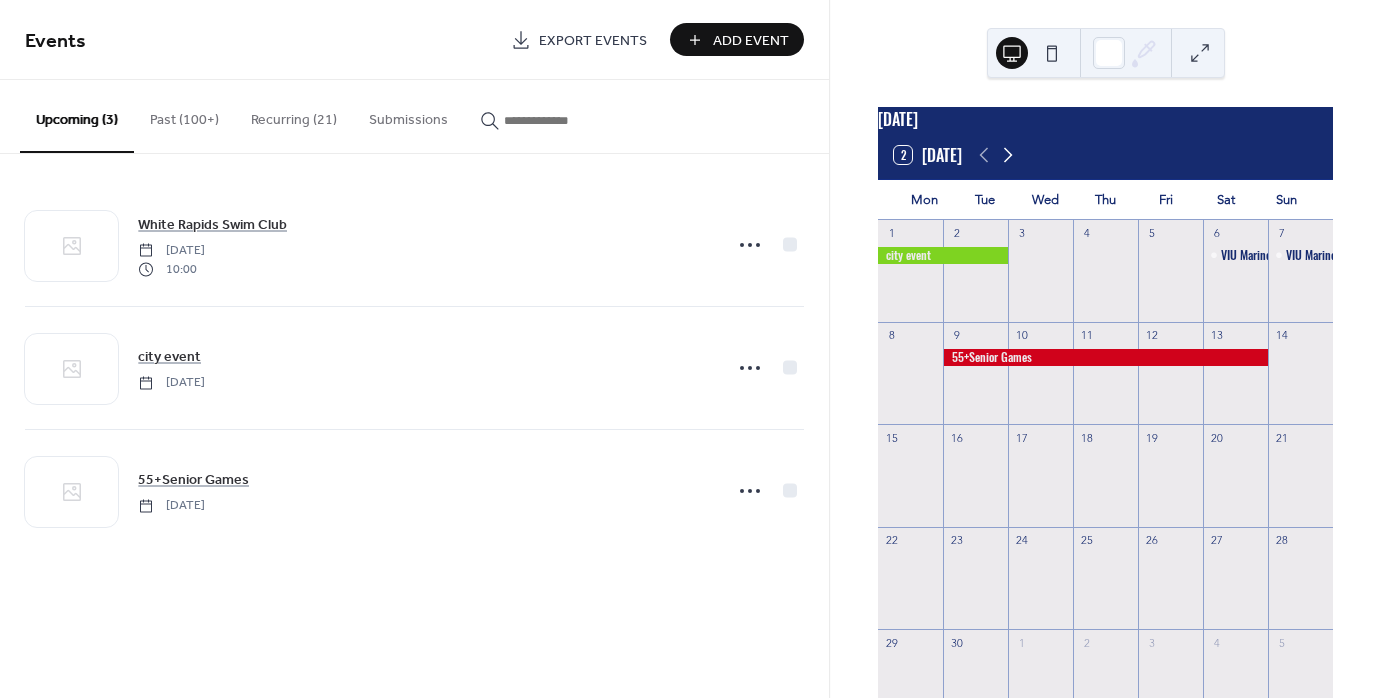 click 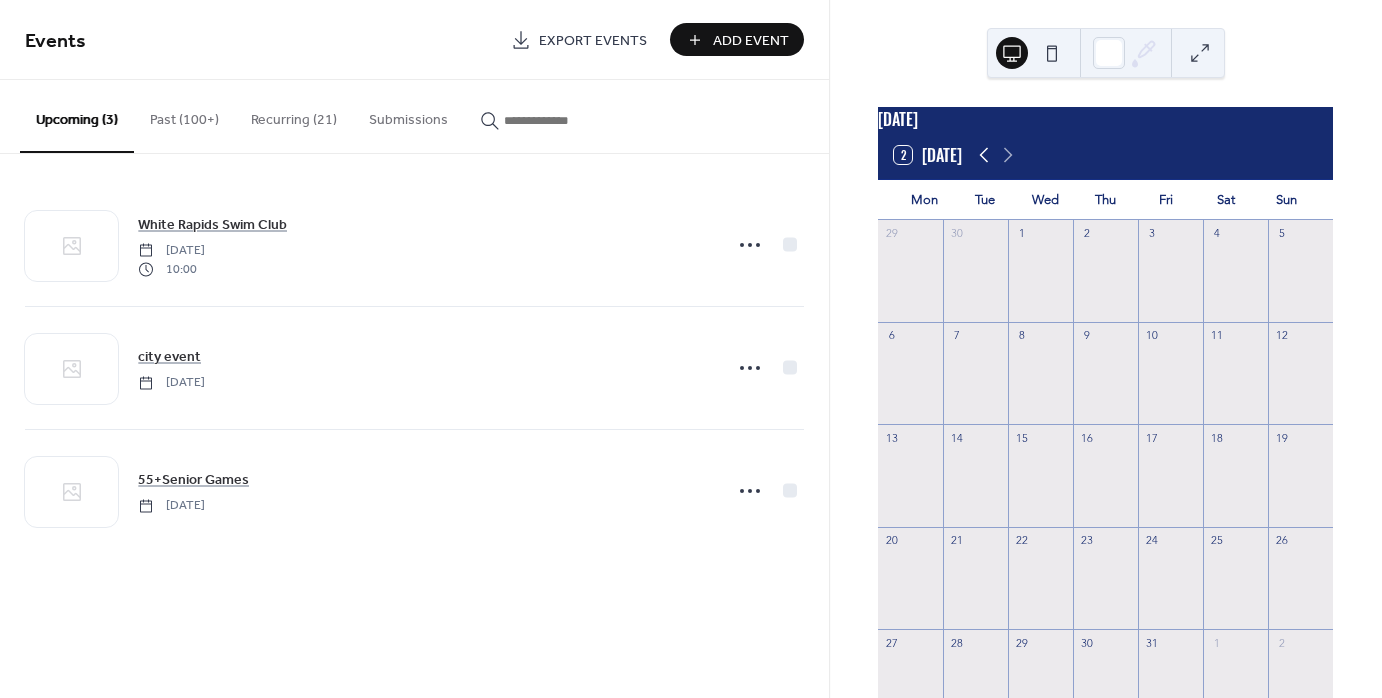 click 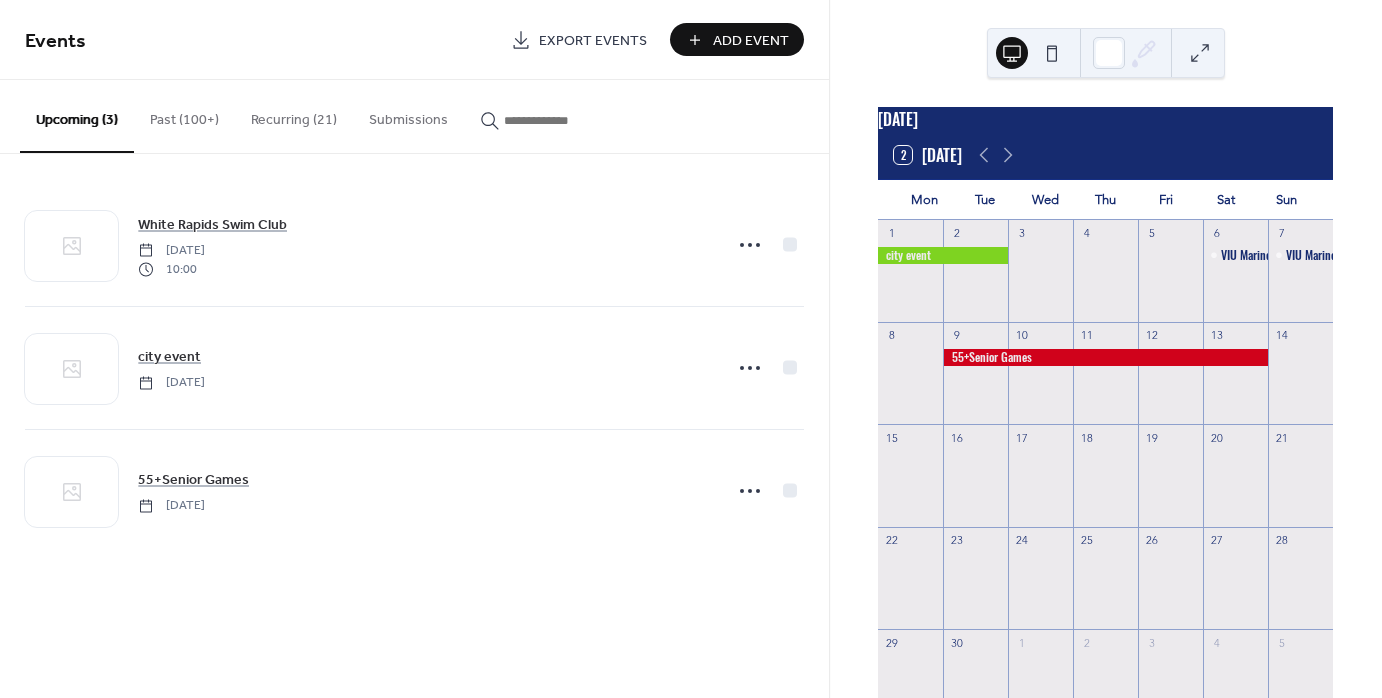 click on "Recurring  (21)" at bounding box center [294, 115] 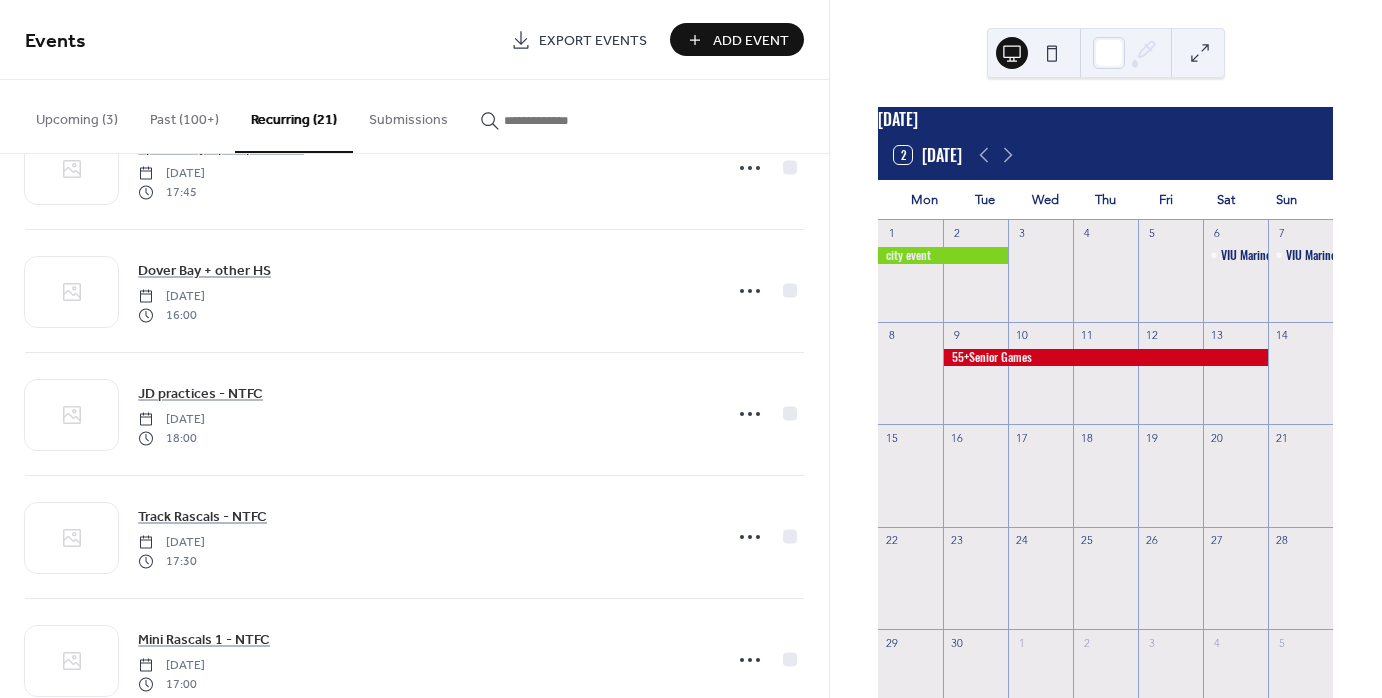 scroll, scrollTop: 2092, scrollLeft: 0, axis: vertical 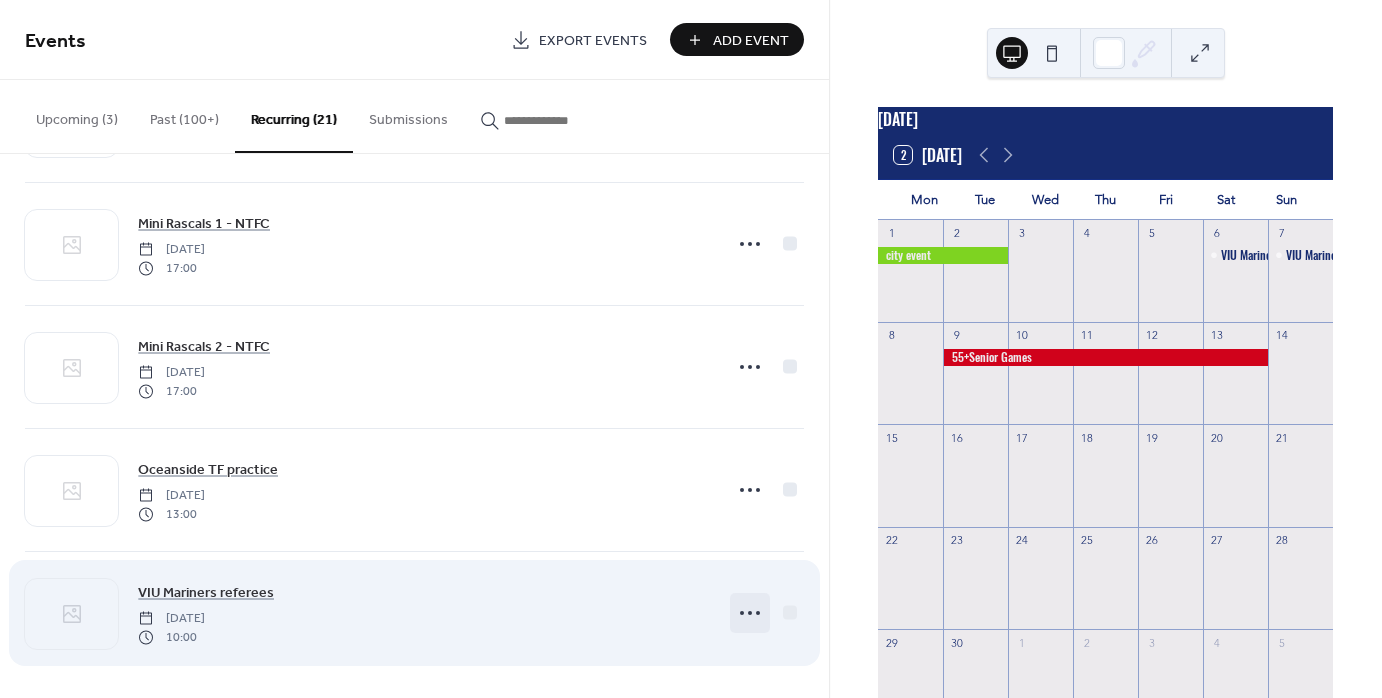 click 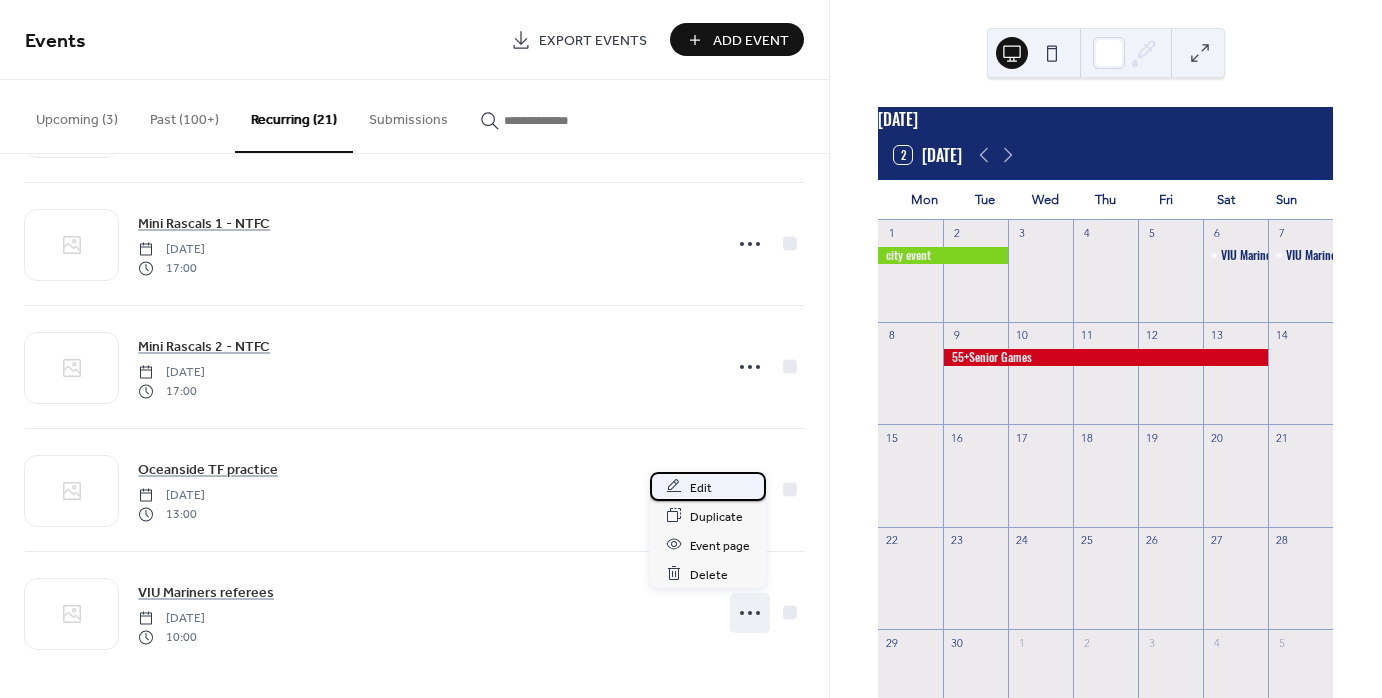 click on "Edit" at bounding box center (701, 487) 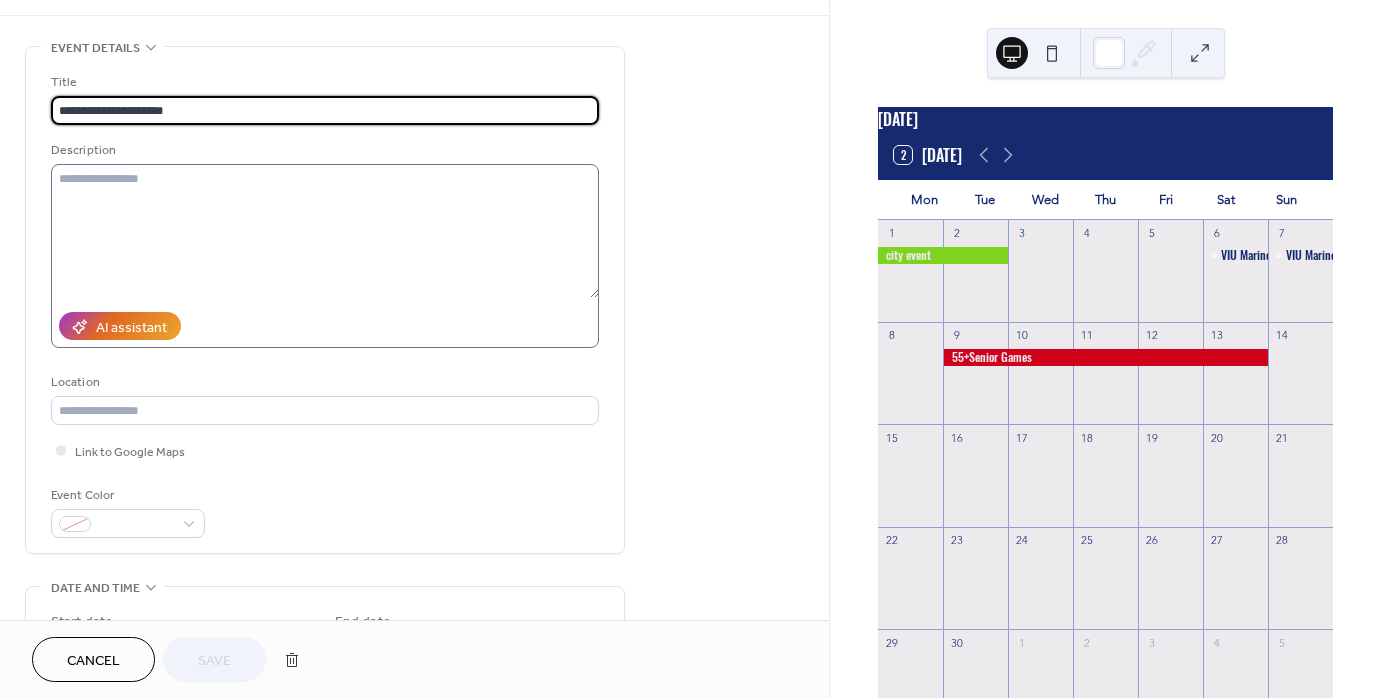 scroll, scrollTop: 80, scrollLeft: 0, axis: vertical 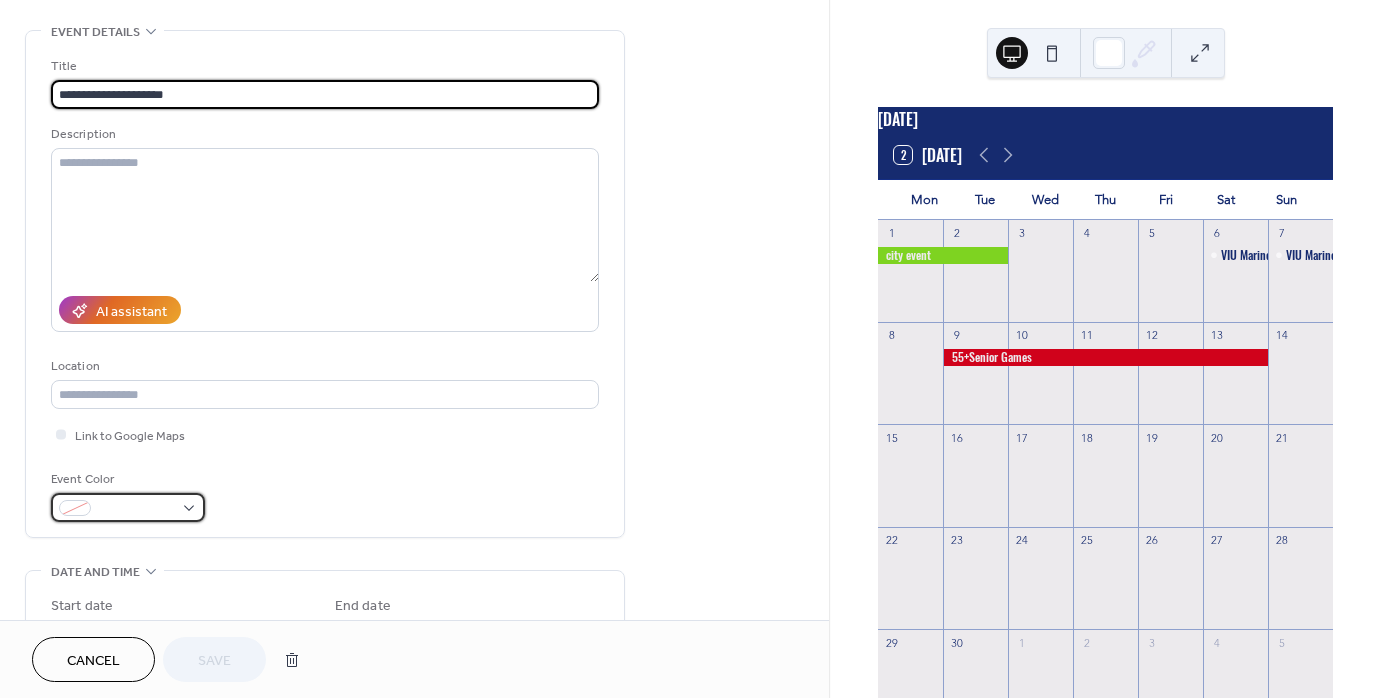 click at bounding box center [136, 509] 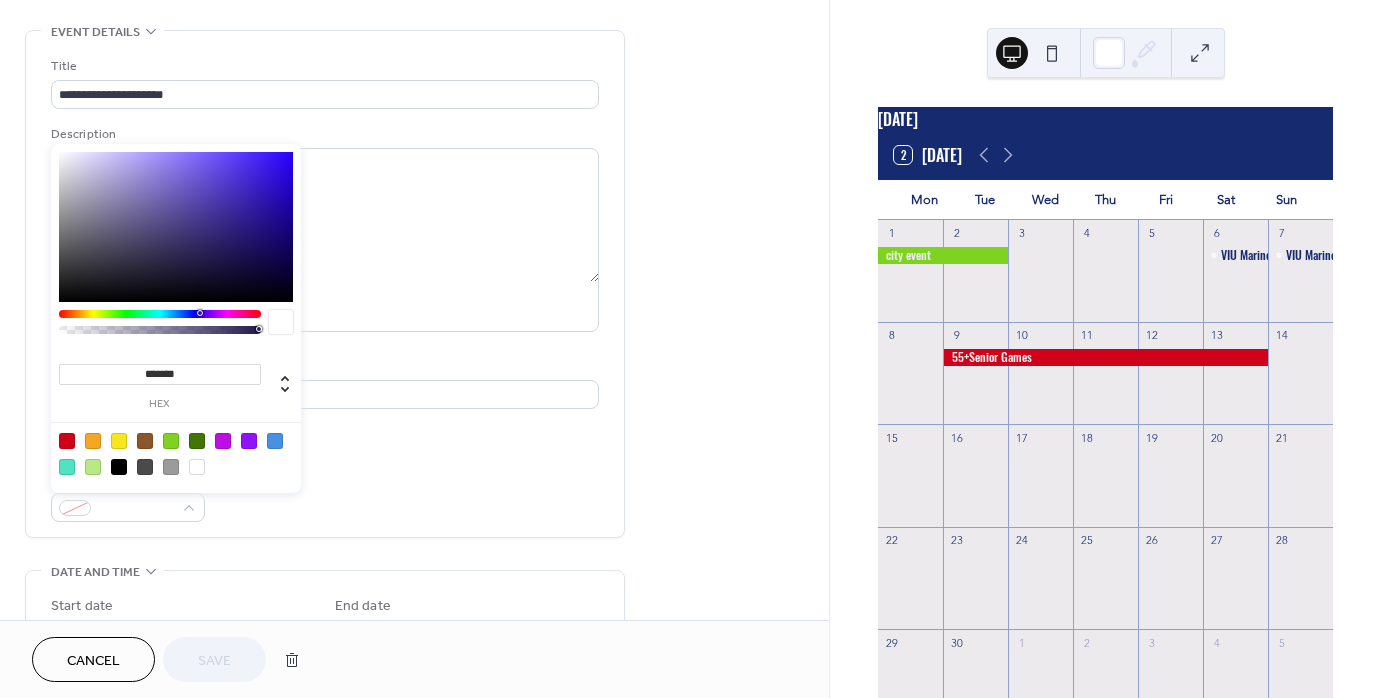 click at bounding box center (223, 441) 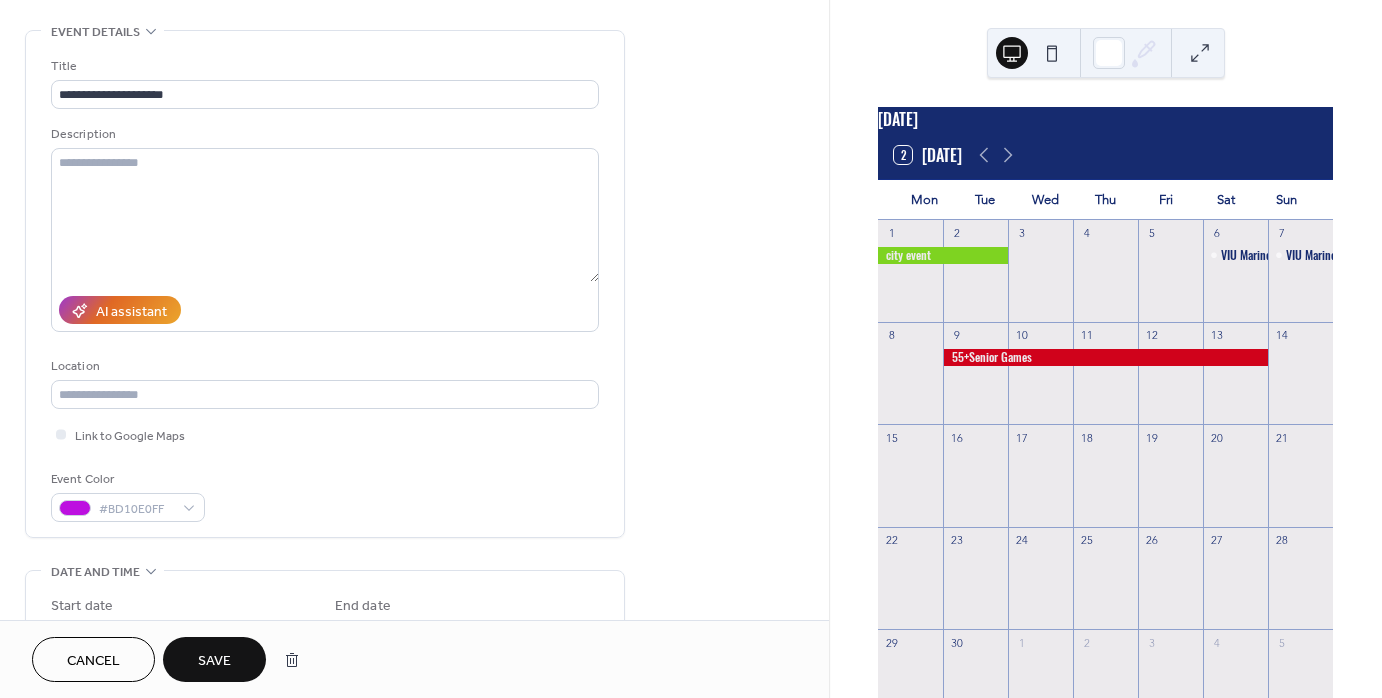 click on "Save" at bounding box center (214, 661) 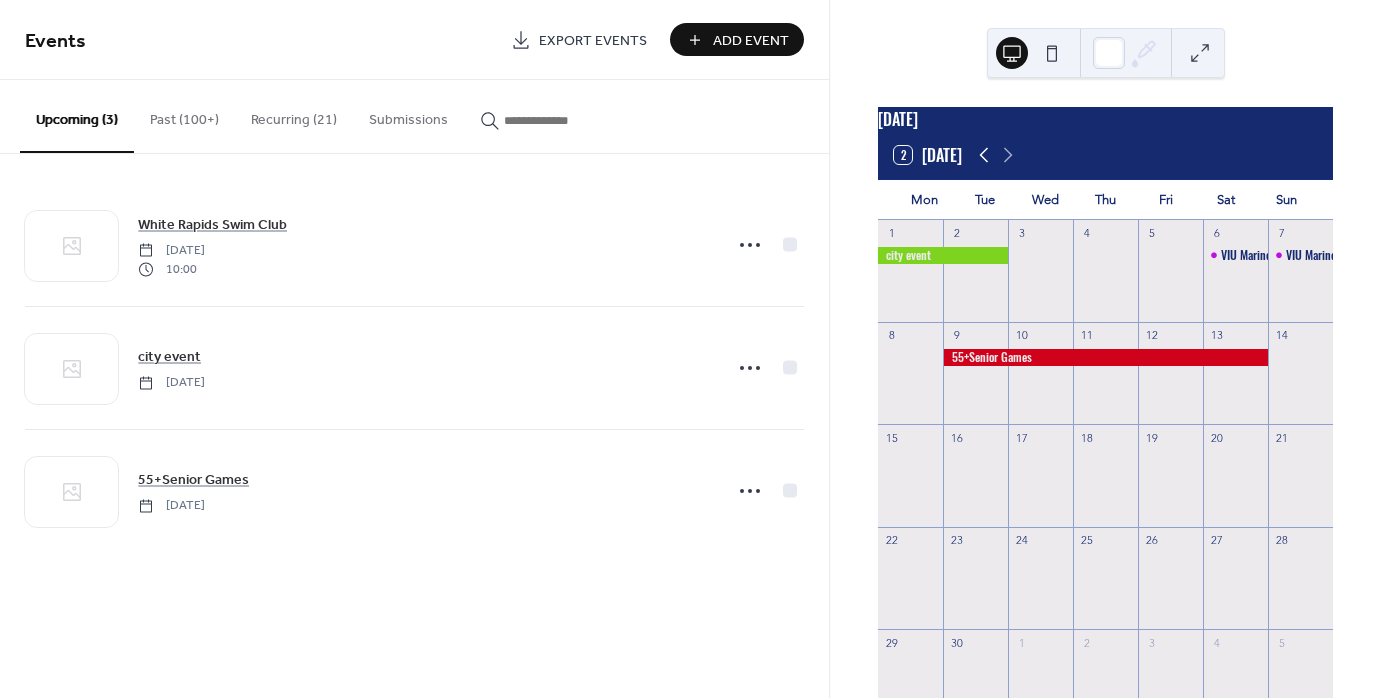 click 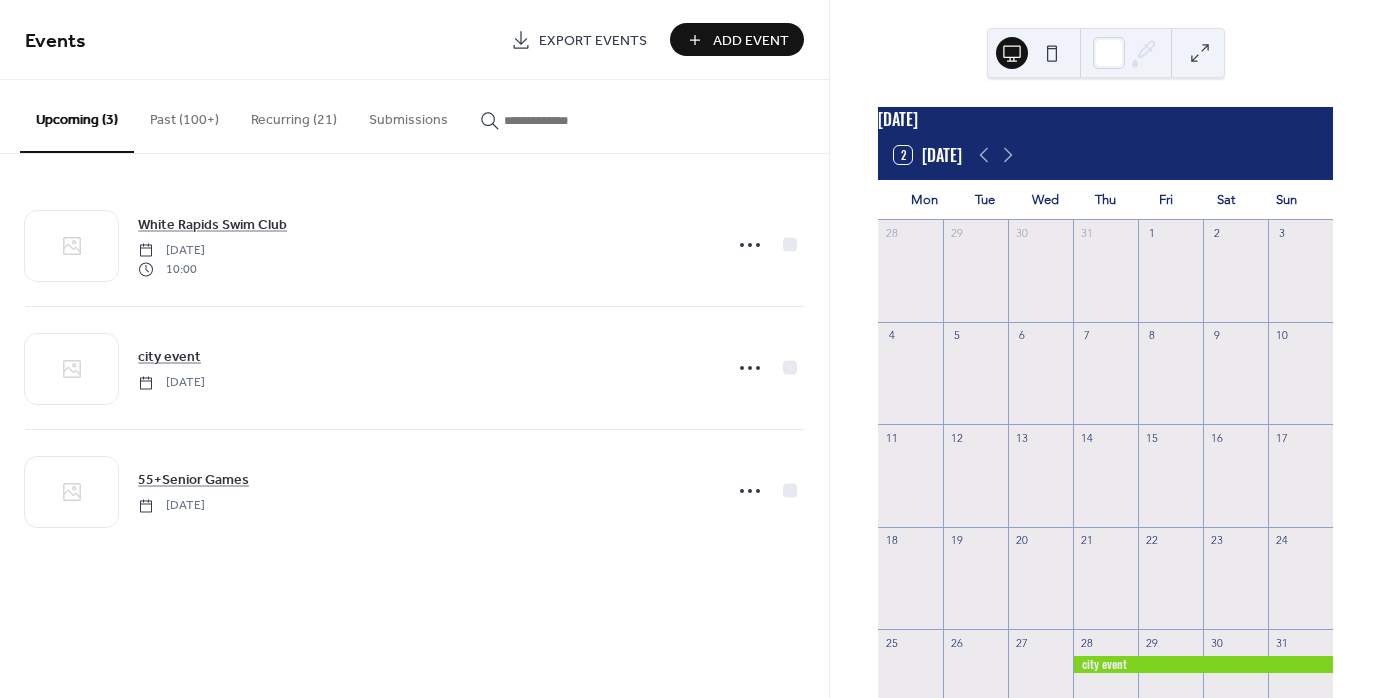 click on "Events Export Events Add Event Upcoming  (3) Past  (100+) Recurring  (21) Submissions  White Rapids Swim Club Monday, July 14, 2025 10:00 city event Thursday, August 28, 2025 55+Senior Games  Tuesday, September 9, 2025 Cancel" at bounding box center (414, 349) 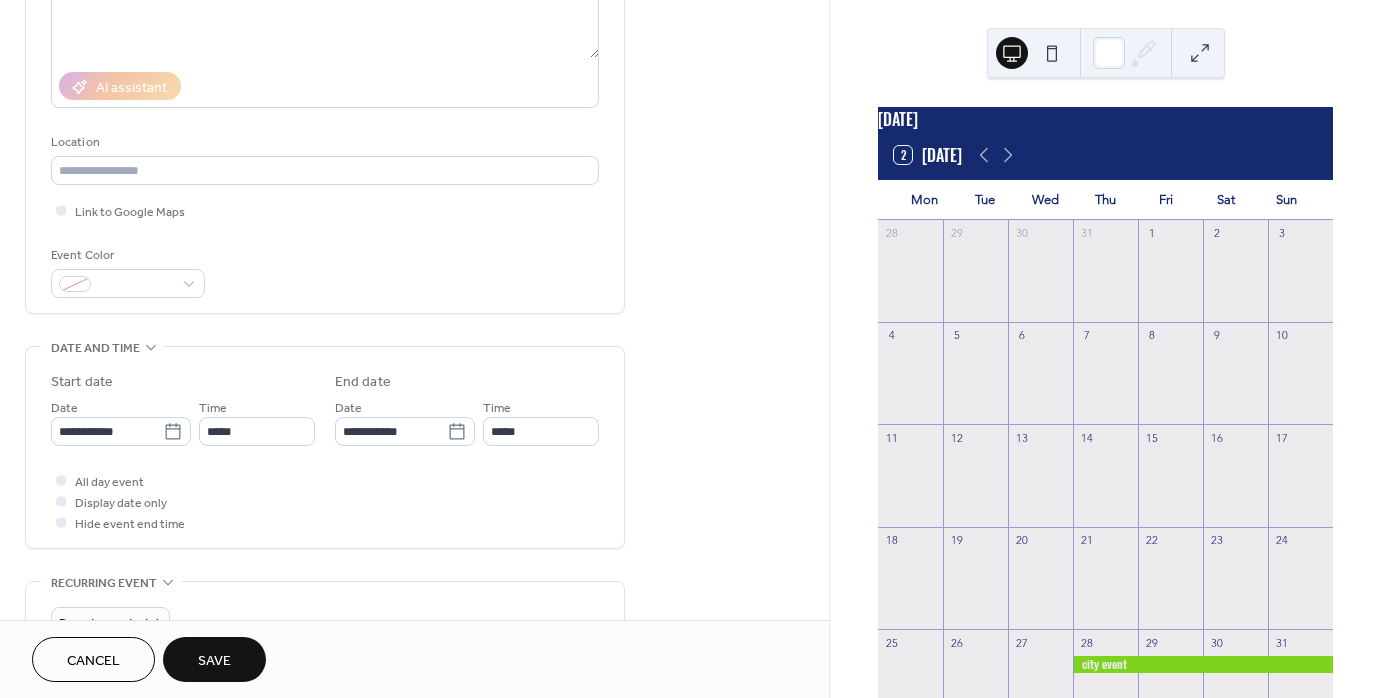 scroll, scrollTop: 304, scrollLeft: 0, axis: vertical 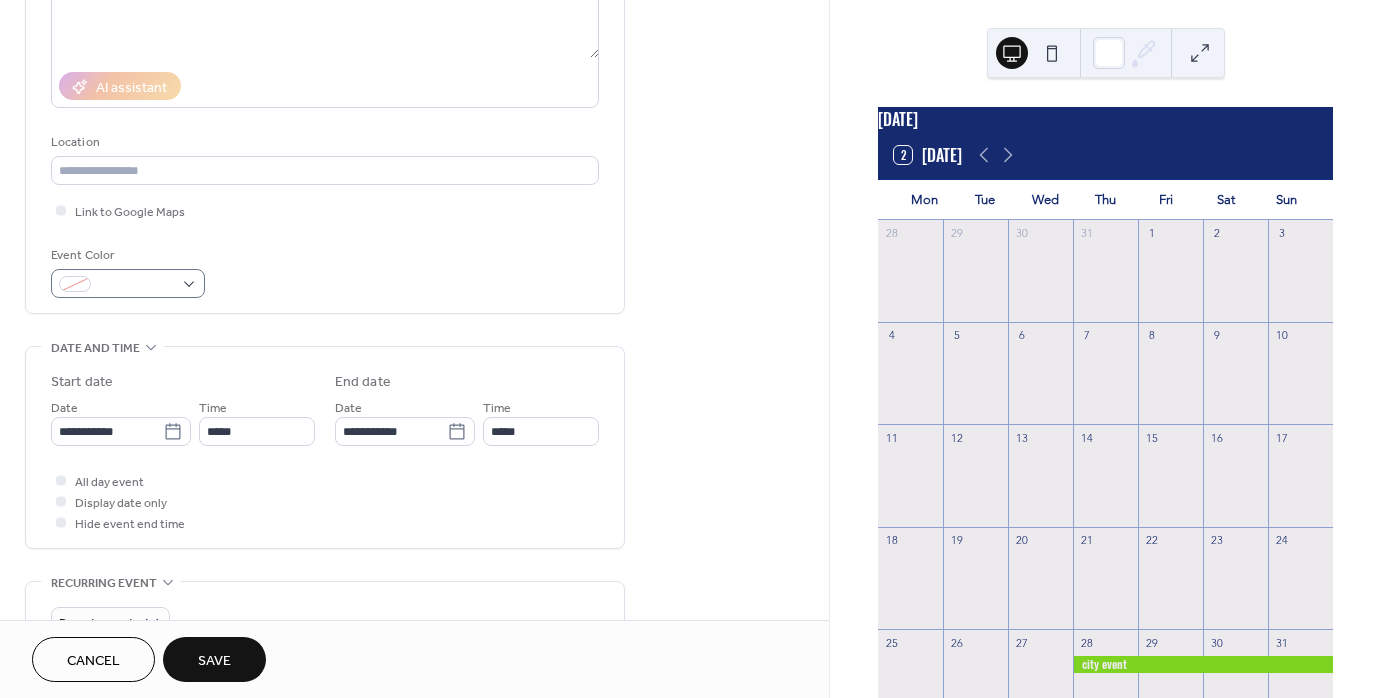 type on "**********" 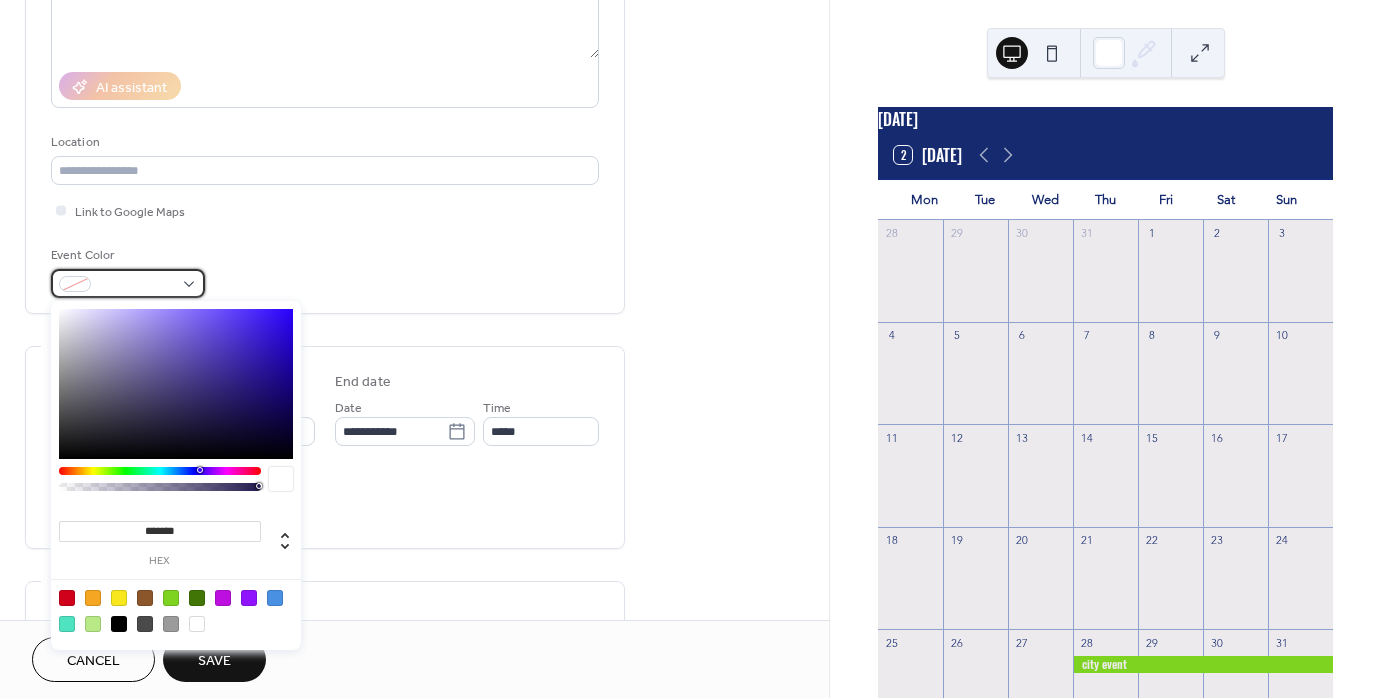 click at bounding box center (128, 283) 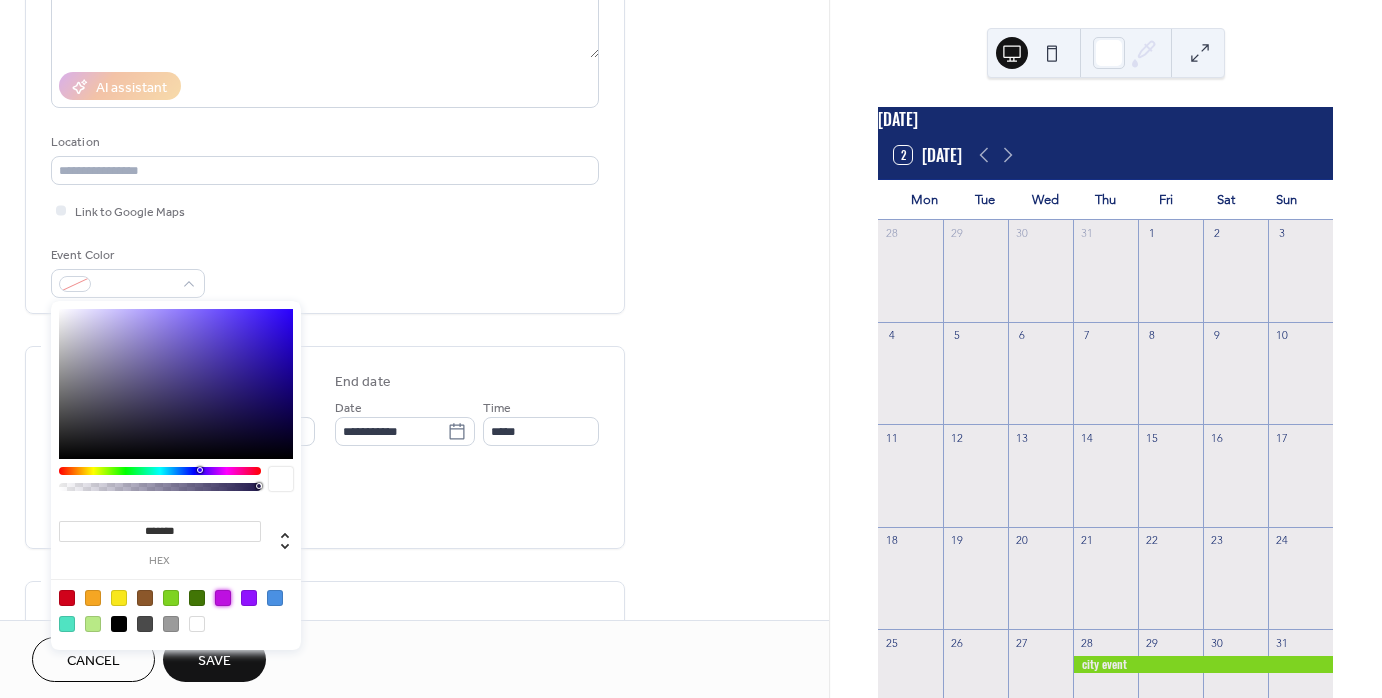 click at bounding box center [223, 598] 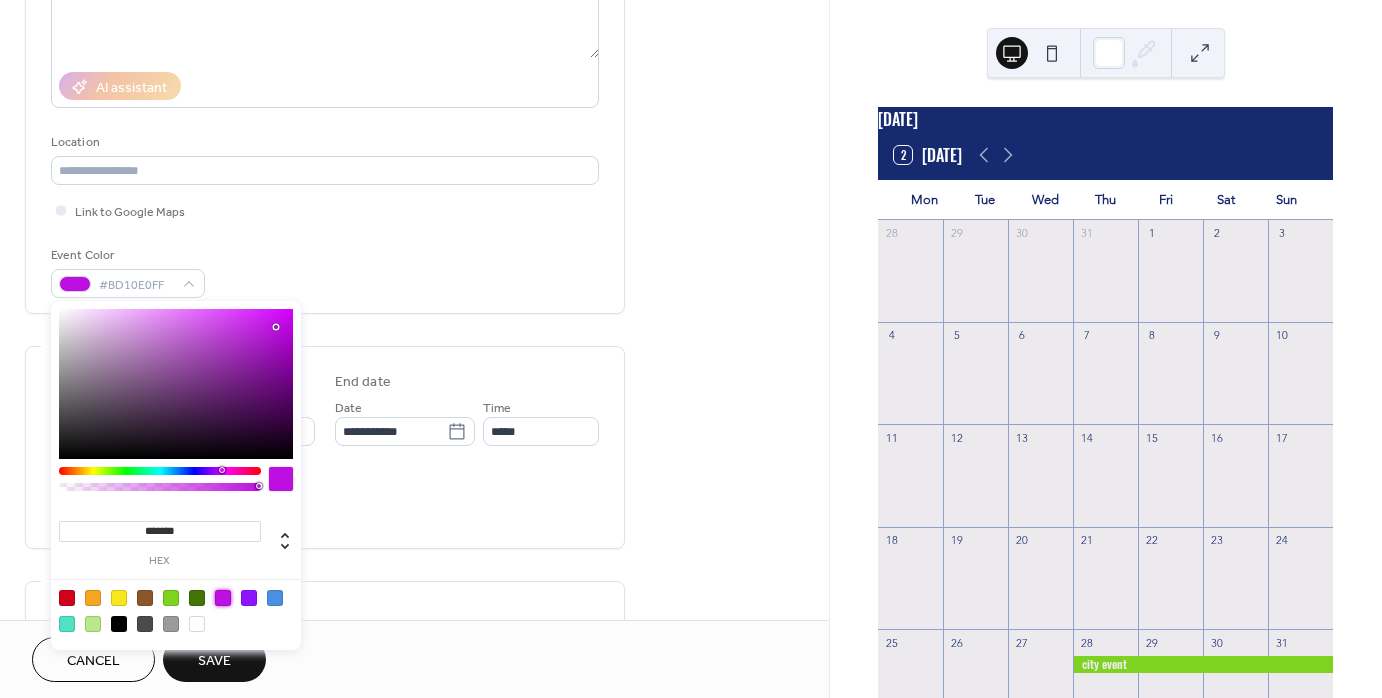 click on "Event Color #BD10E0FF" at bounding box center (325, 271) 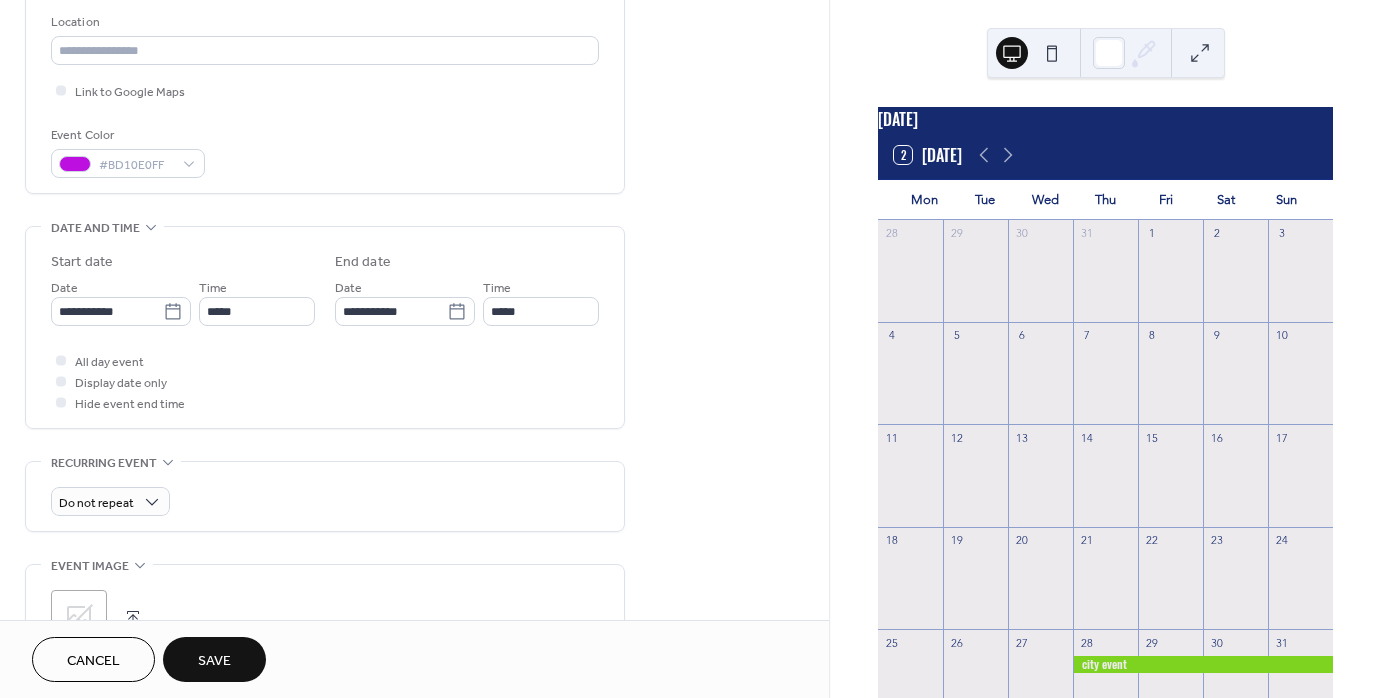 scroll, scrollTop: 432, scrollLeft: 0, axis: vertical 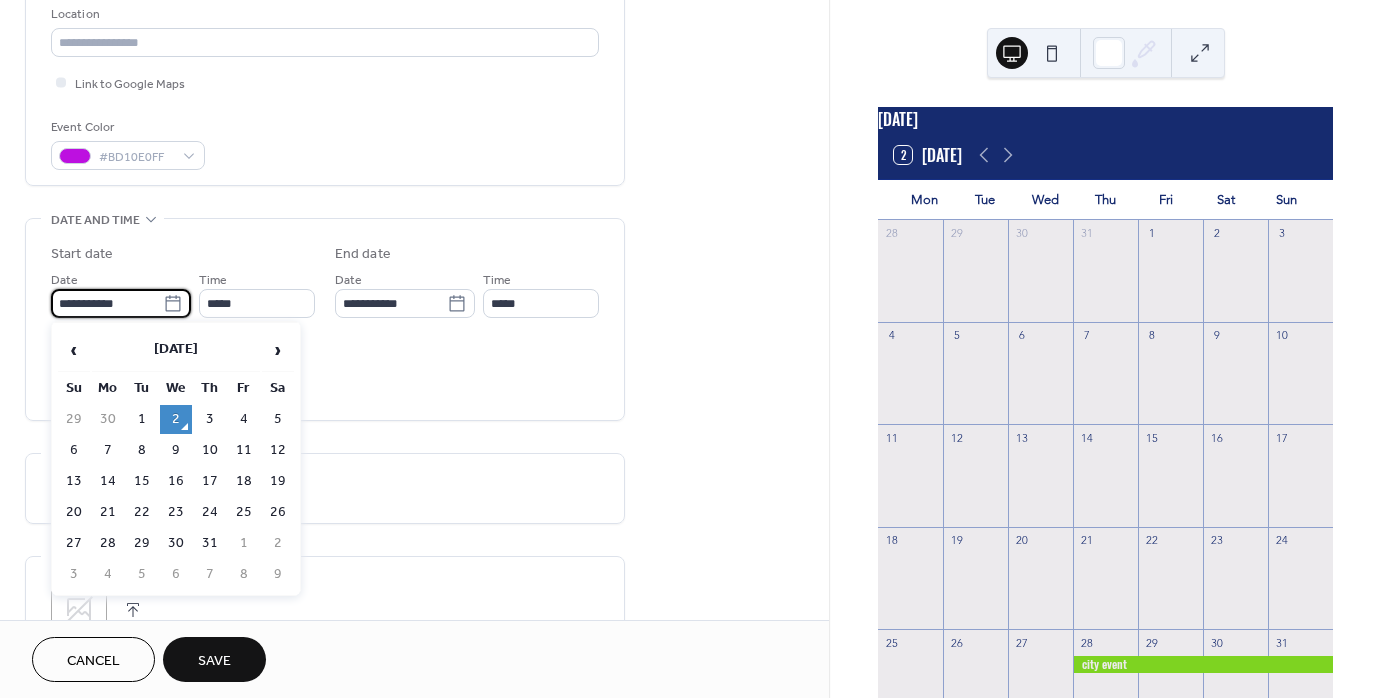 click on "**********" at bounding box center [107, 303] 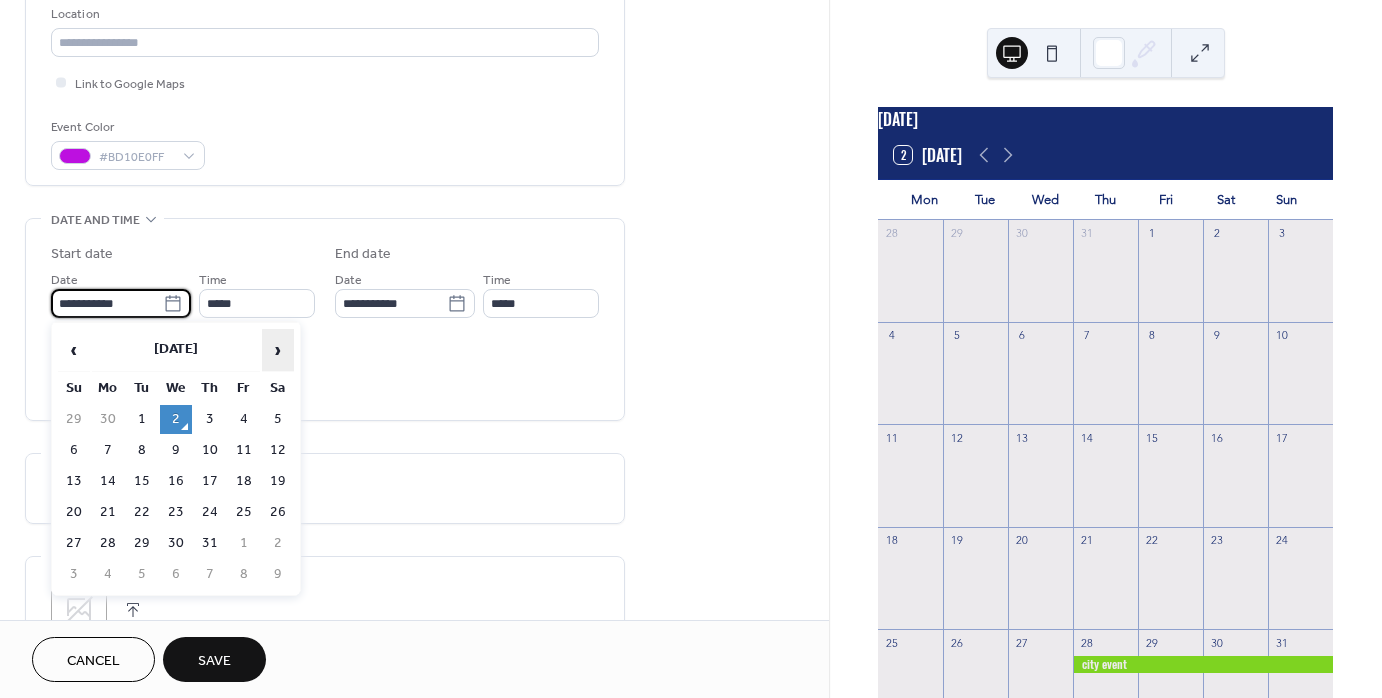 click on "›" at bounding box center (278, 350) 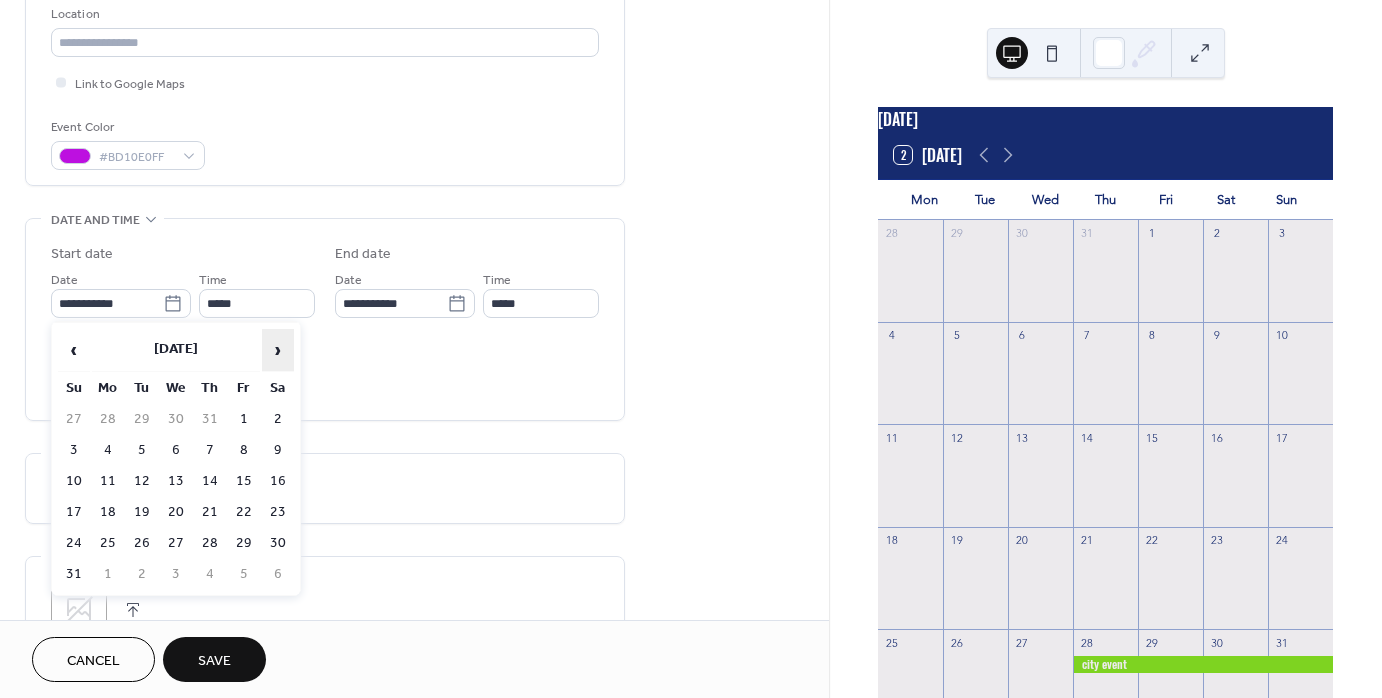 click on "›" at bounding box center (278, 350) 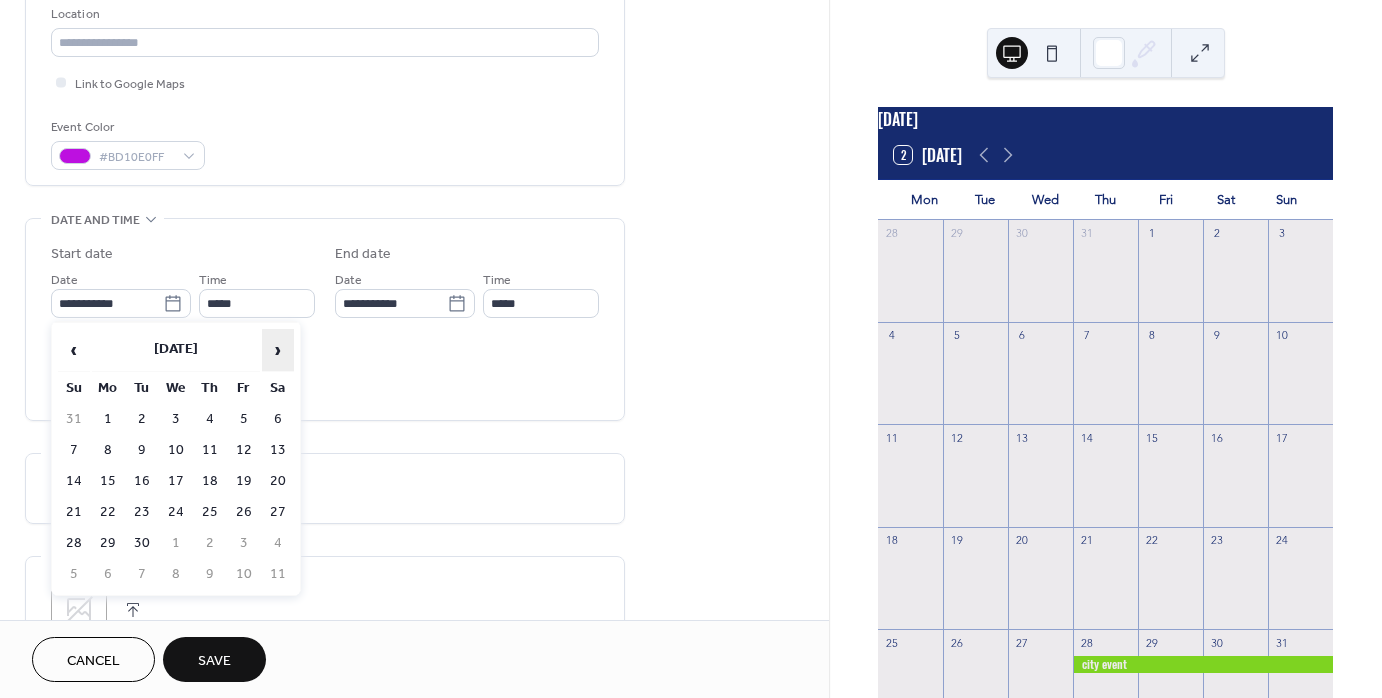 click on "›" at bounding box center (278, 350) 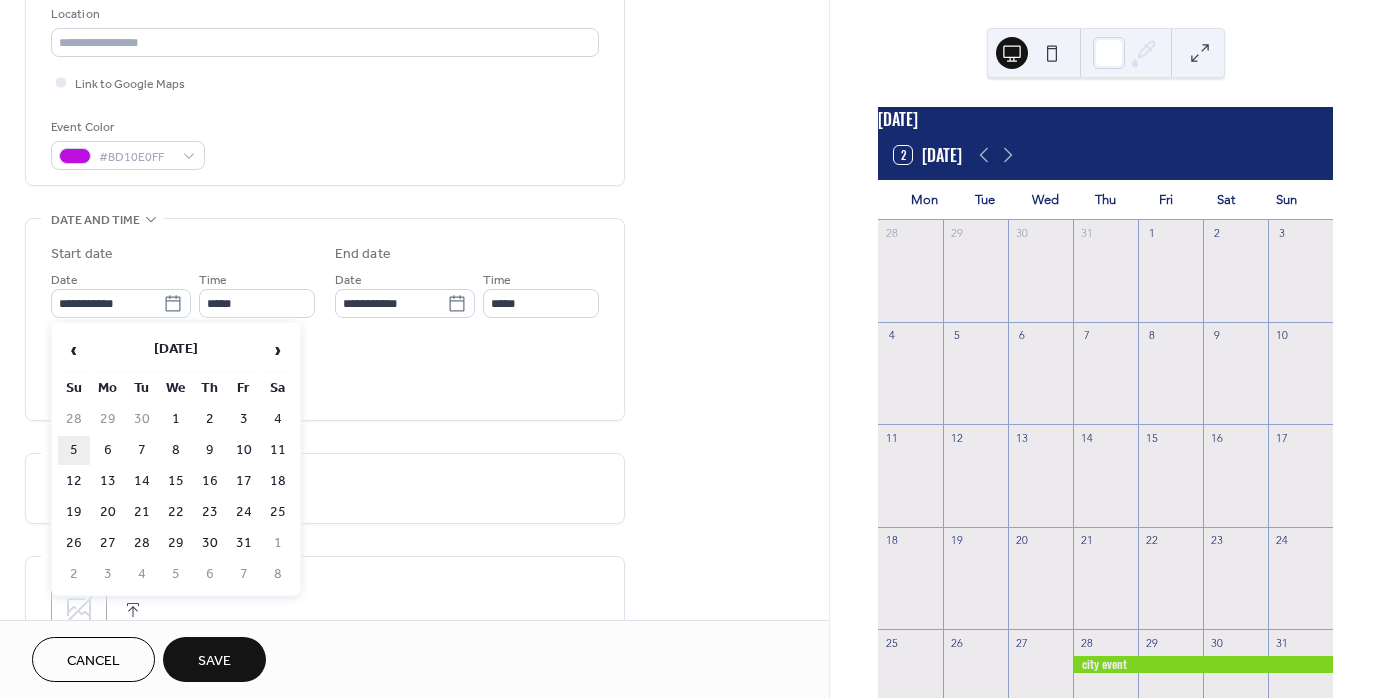 click on "5" at bounding box center (74, 450) 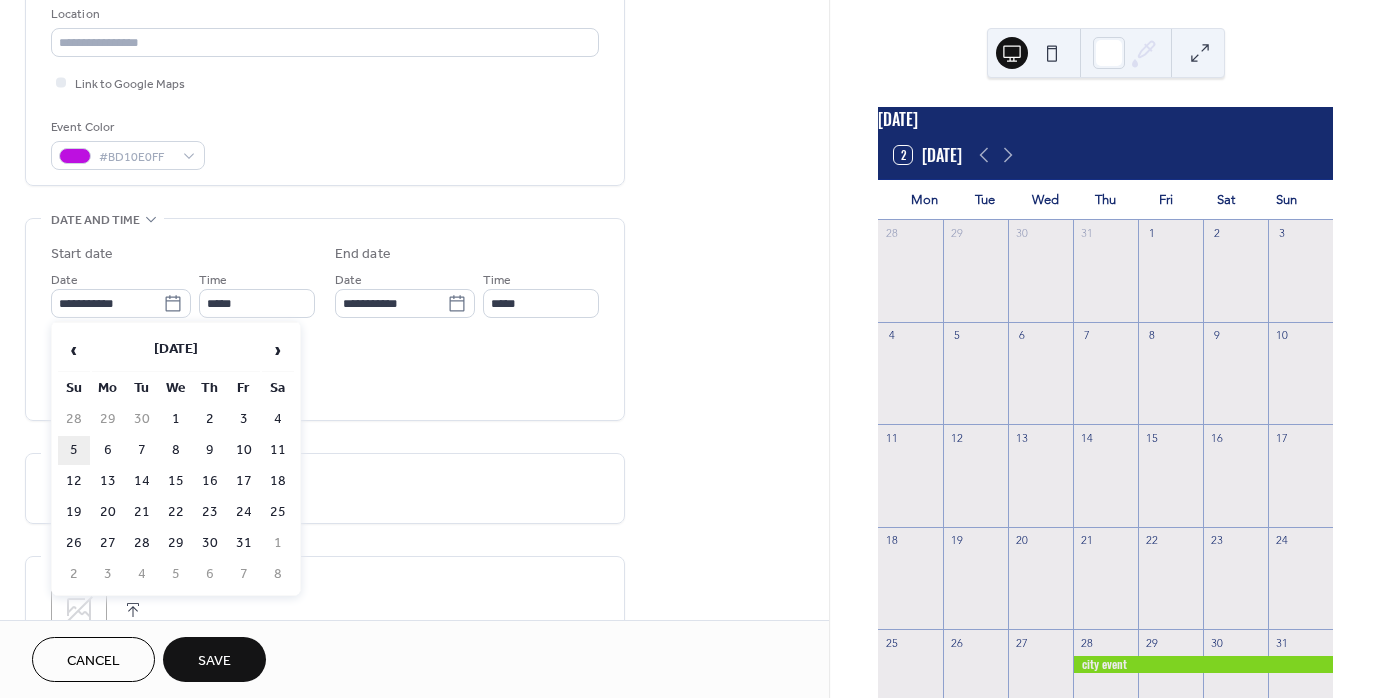 type on "**********" 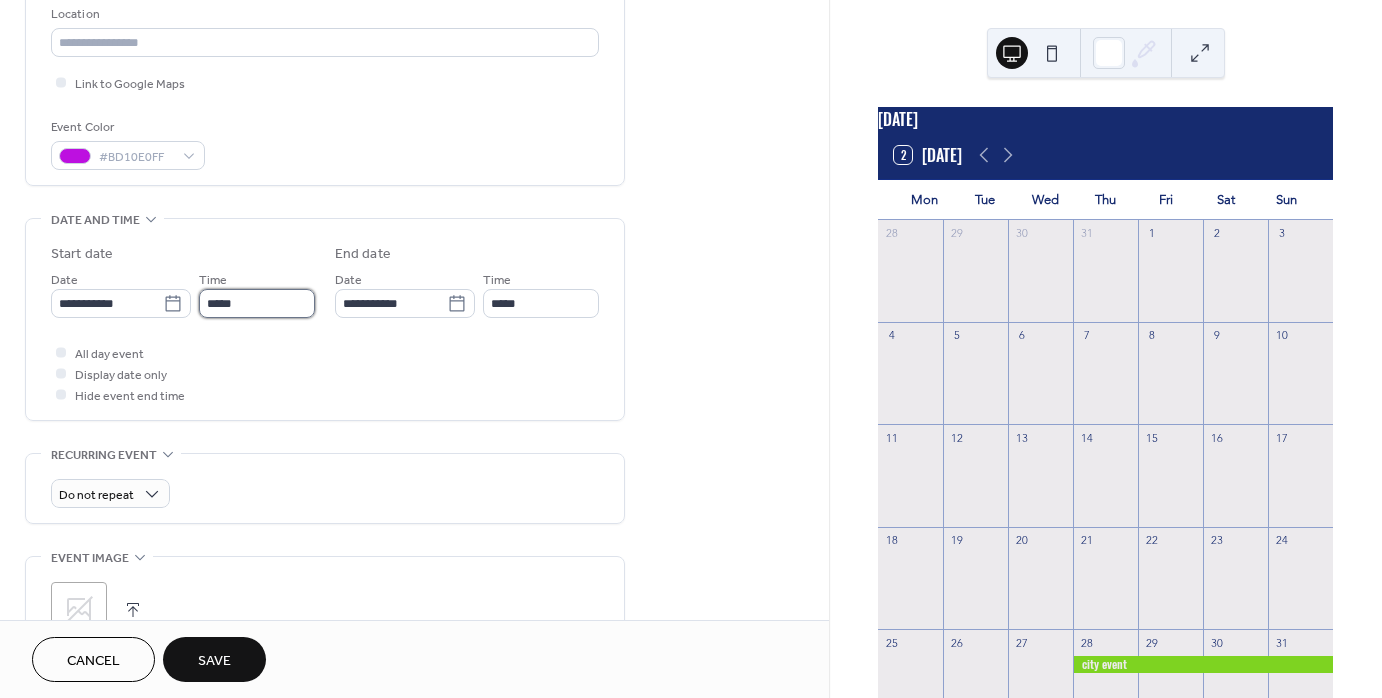 click on "*****" at bounding box center [257, 303] 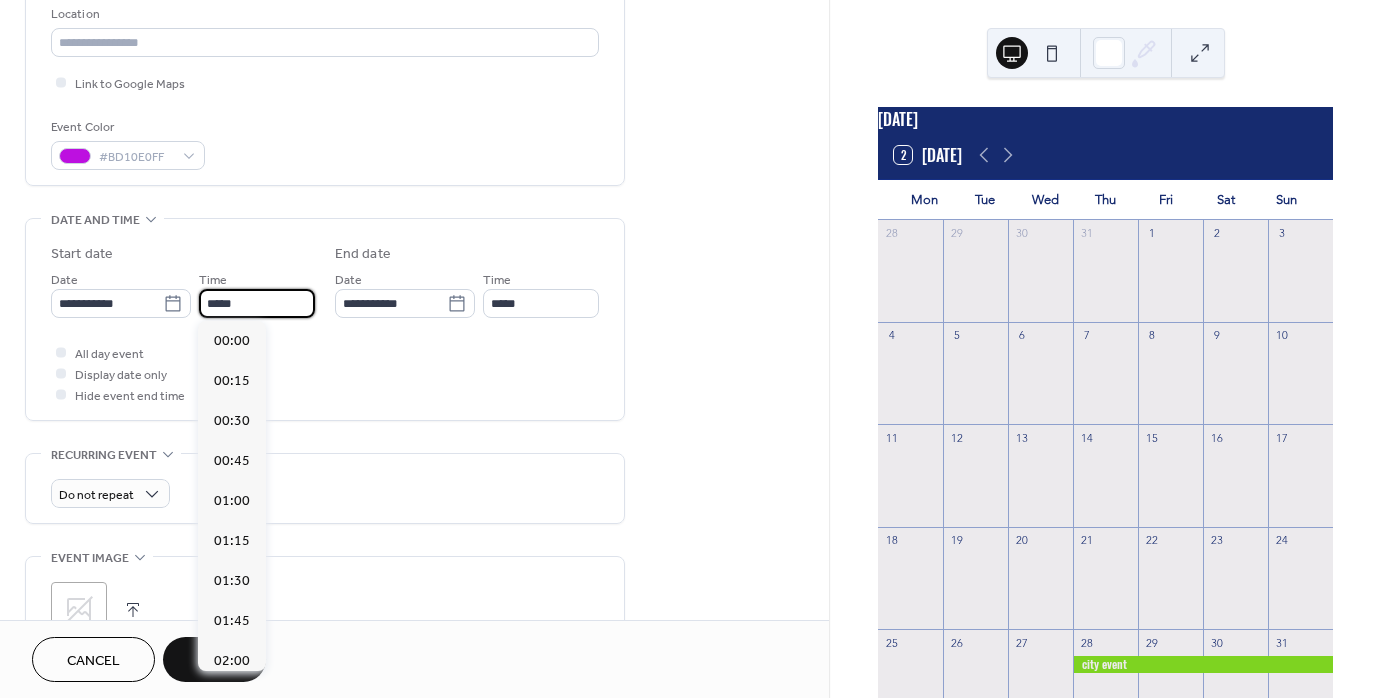 scroll, scrollTop: 1929, scrollLeft: 0, axis: vertical 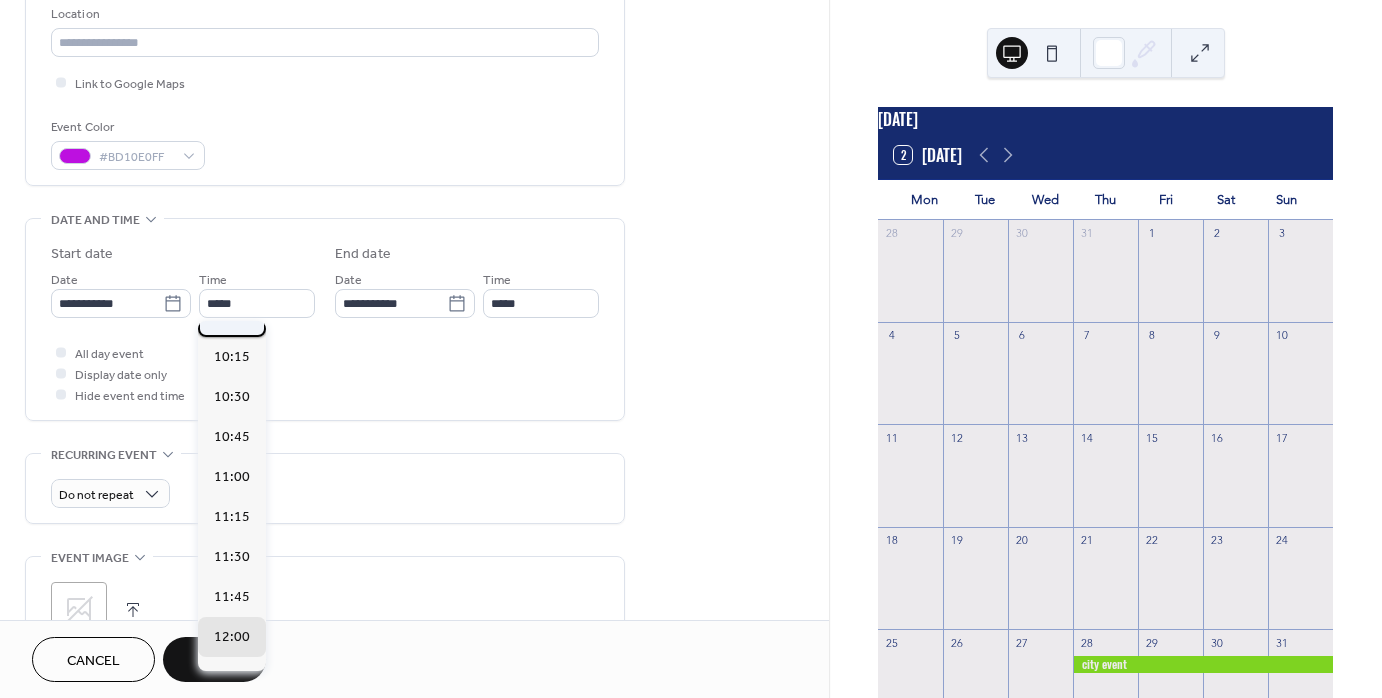 click on "10:00" at bounding box center [232, 316] 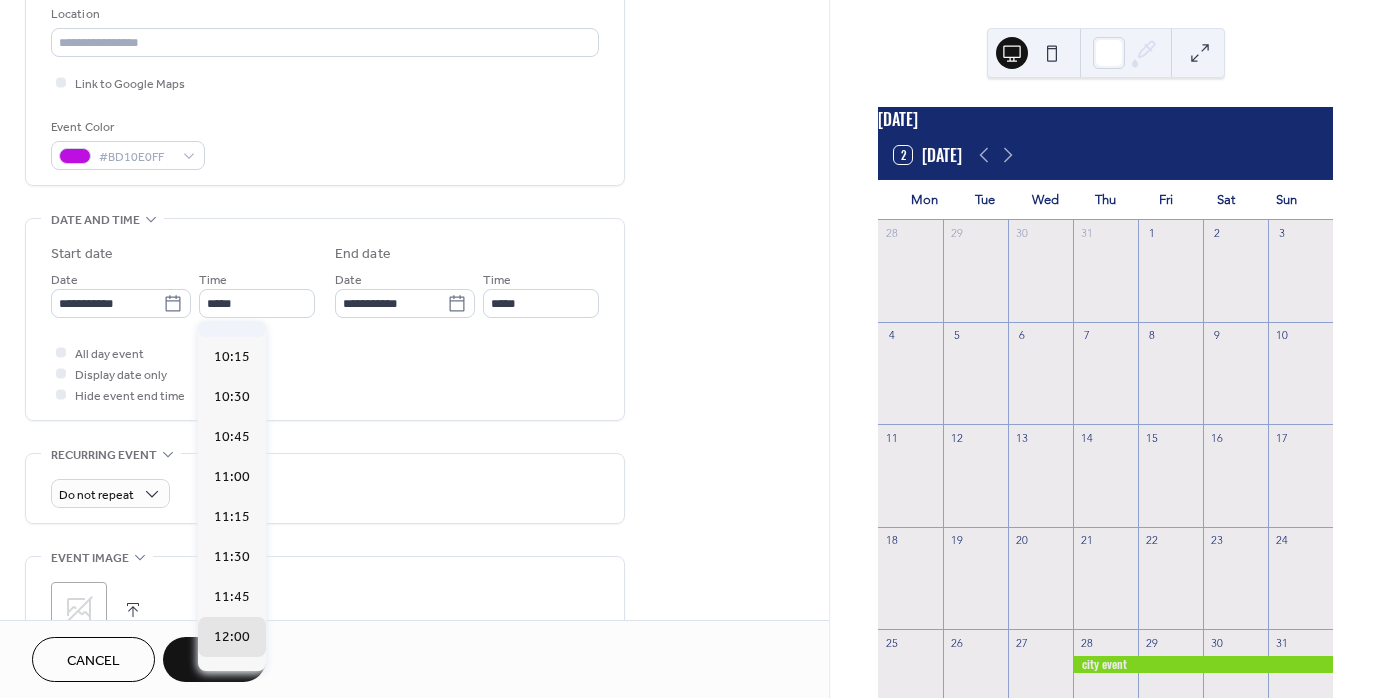 type on "*****" 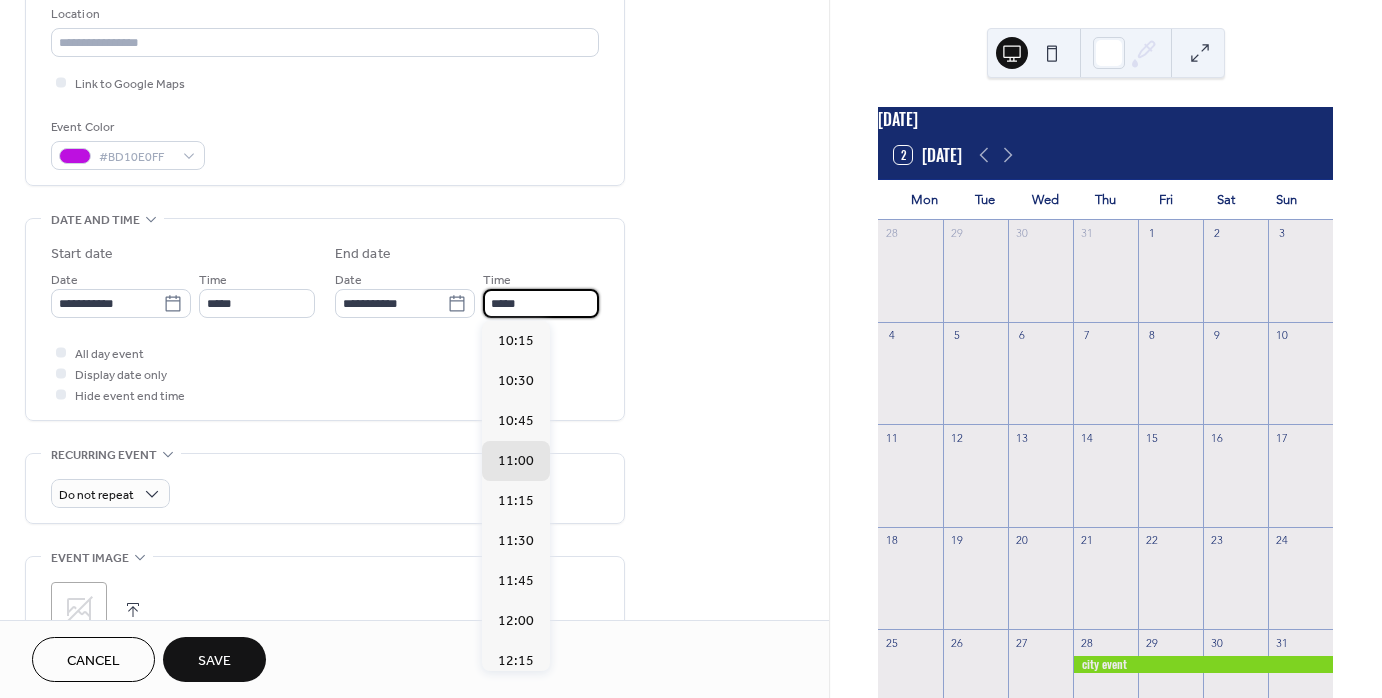 click on "*****" at bounding box center [541, 303] 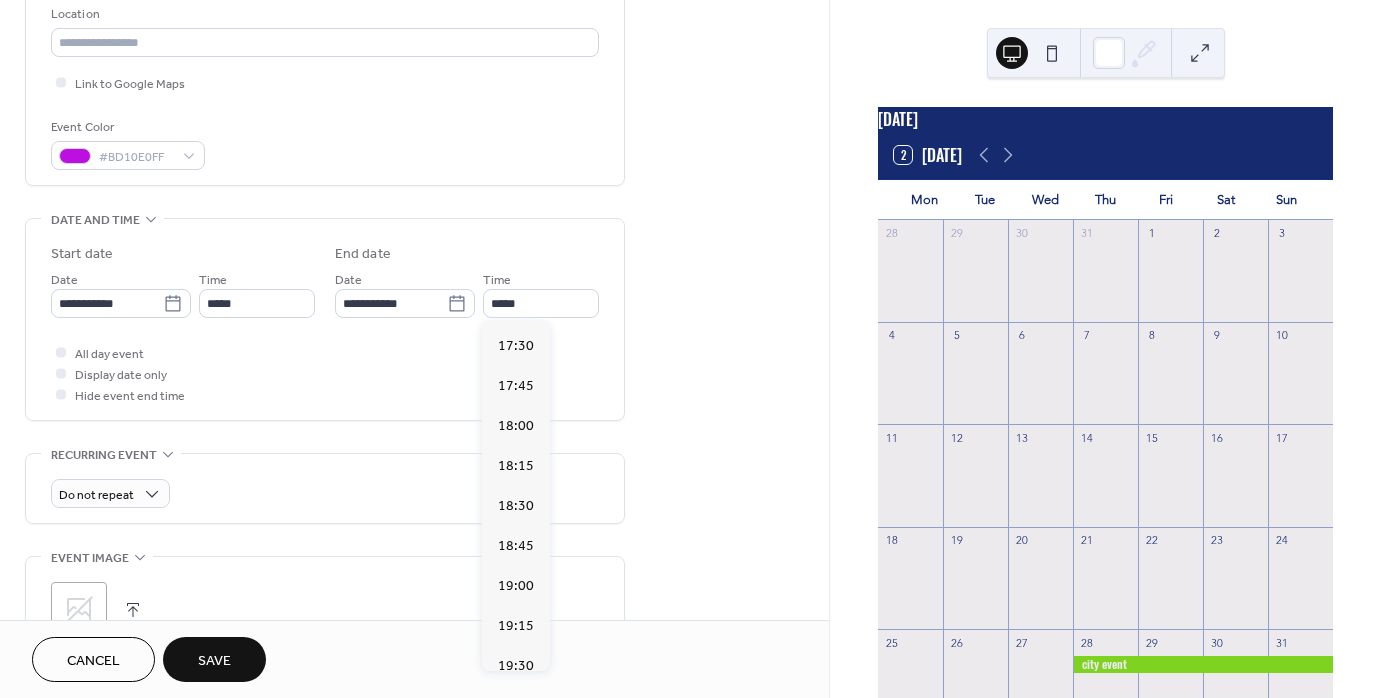 scroll, scrollTop: 1224, scrollLeft: 0, axis: vertical 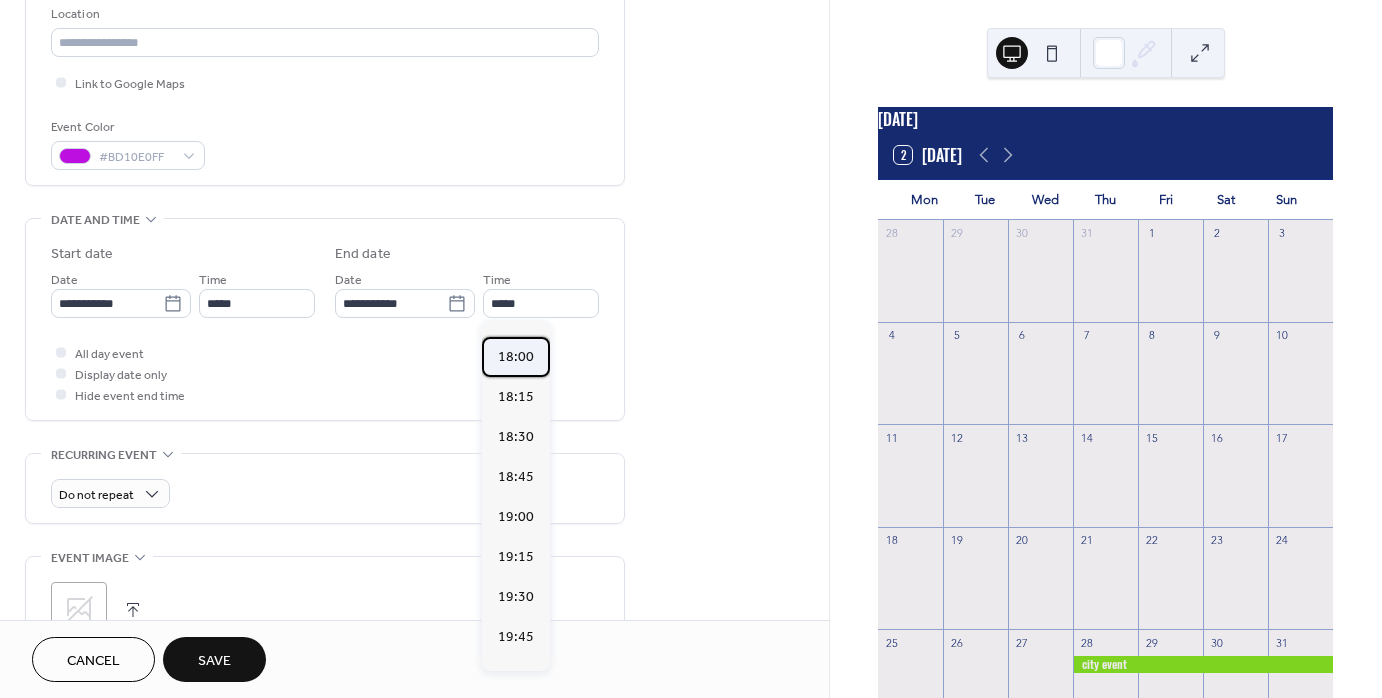 click on "18:00" at bounding box center [516, 356] 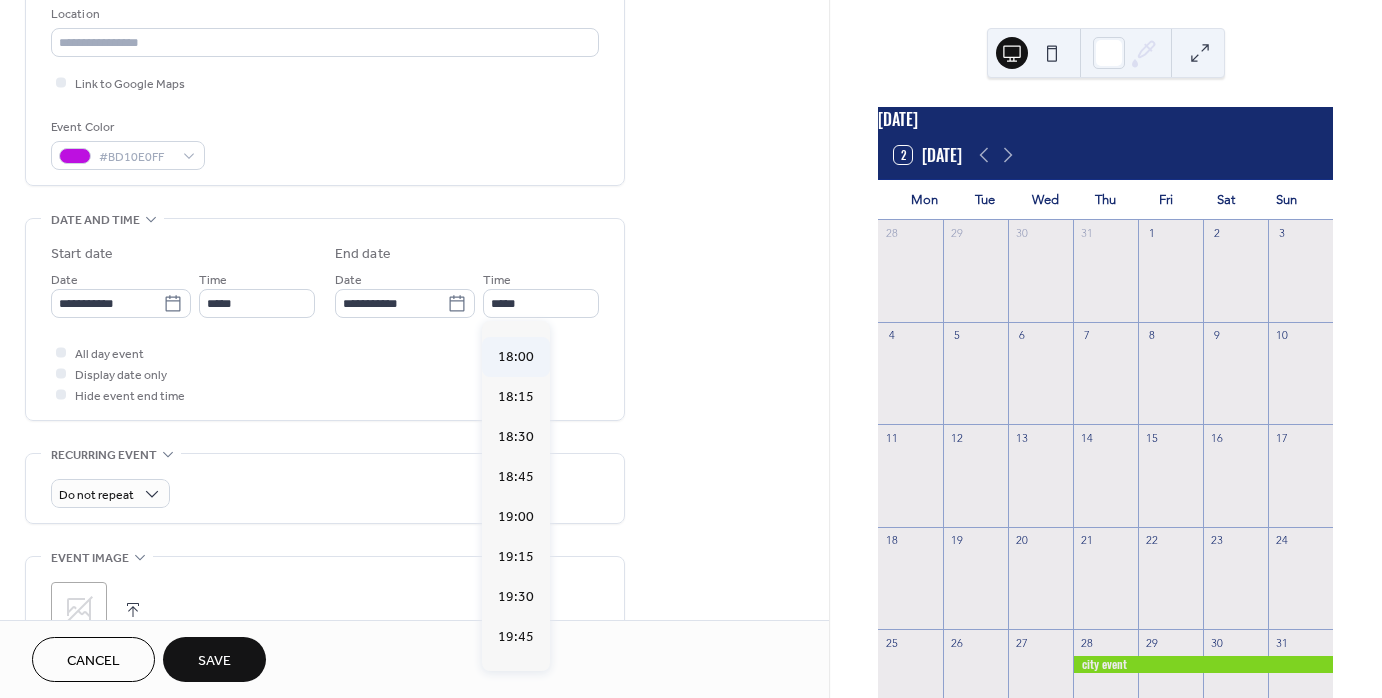 type on "*****" 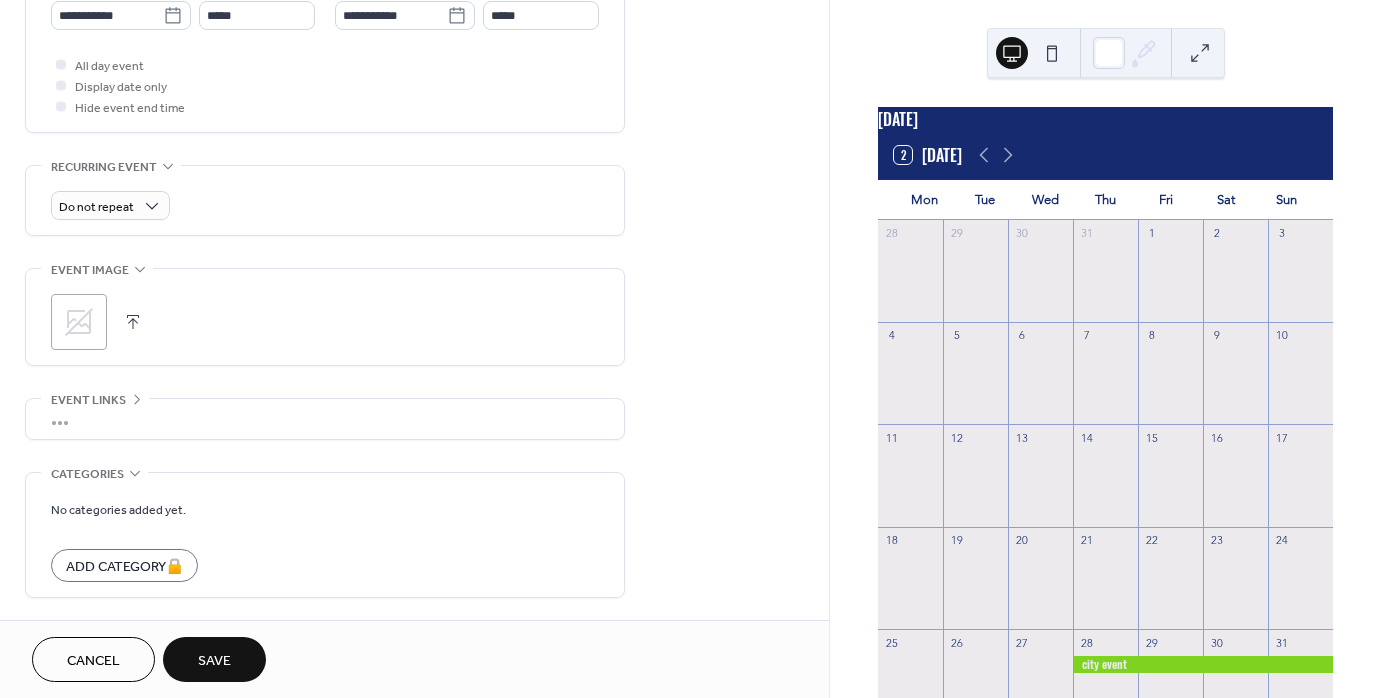 scroll, scrollTop: 789, scrollLeft: 0, axis: vertical 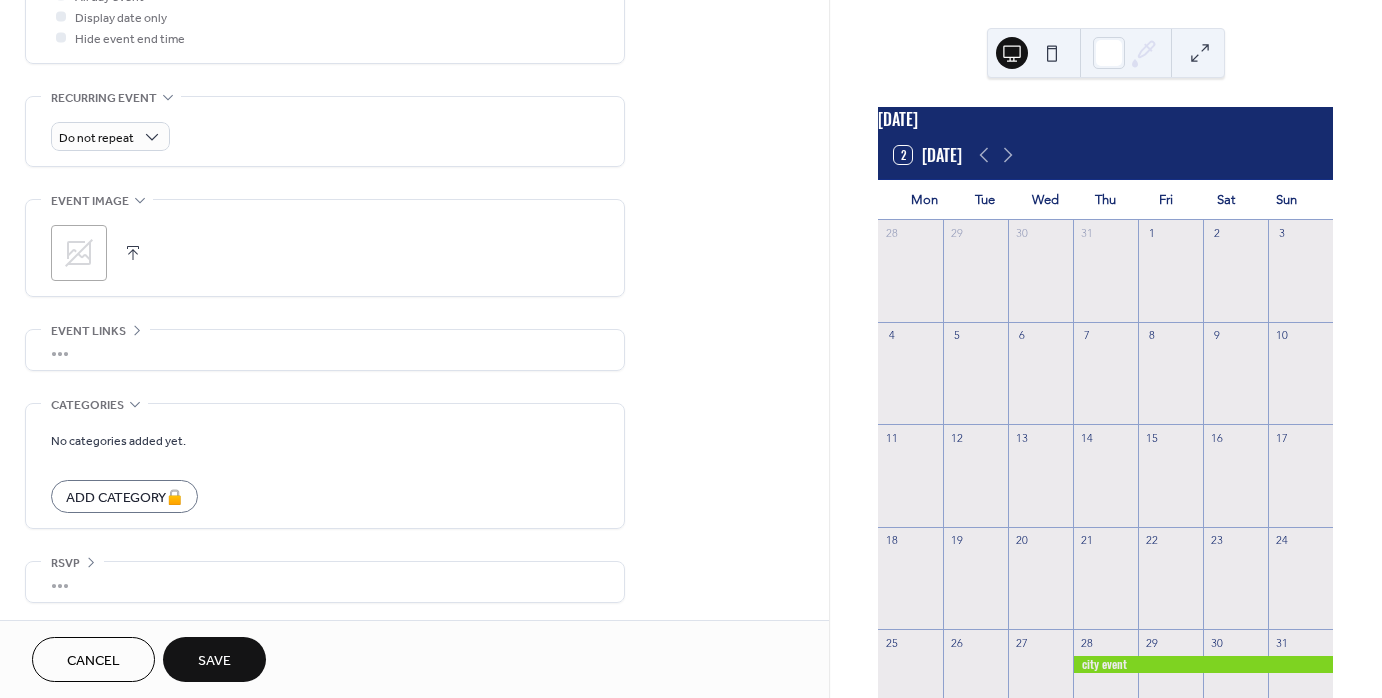 click on "Save" at bounding box center (214, 661) 